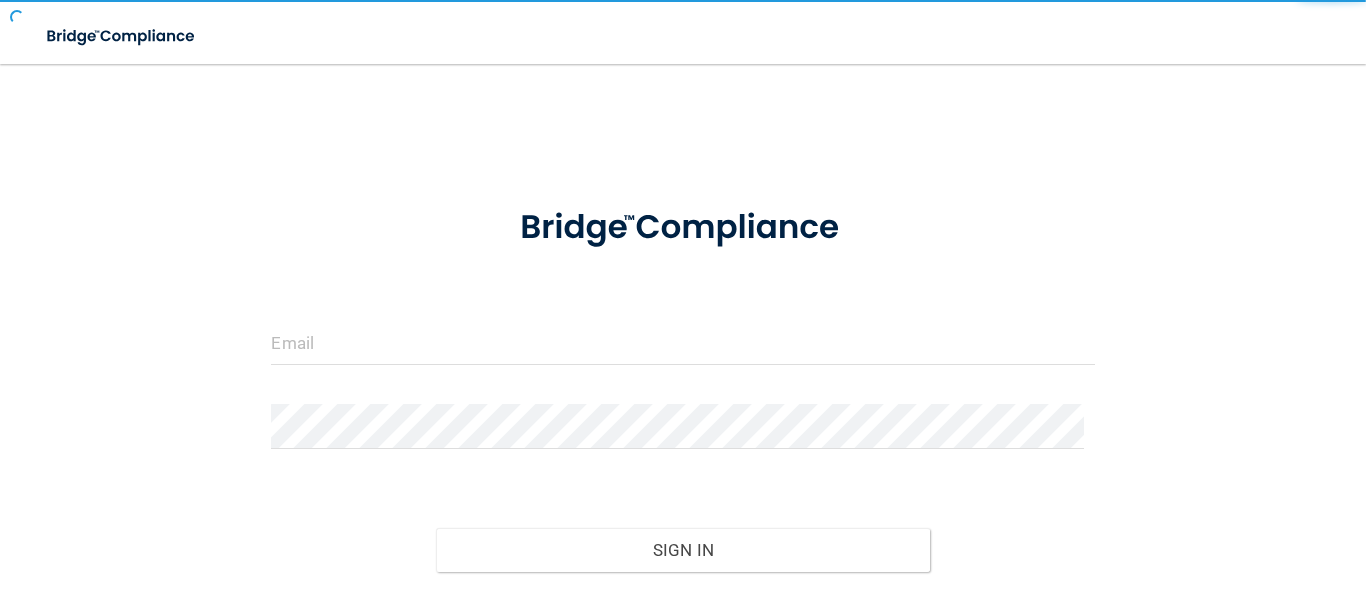 scroll, scrollTop: 0, scrollLeft: 0, axis: both 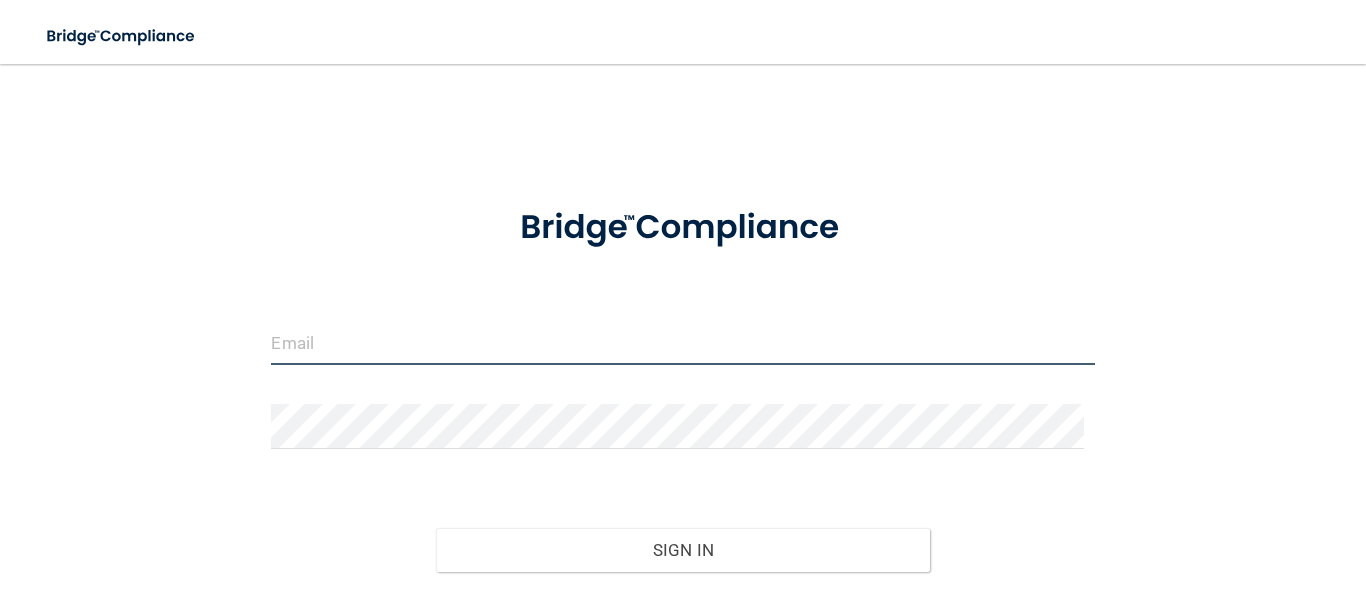 click at bounding box center [682, 342] 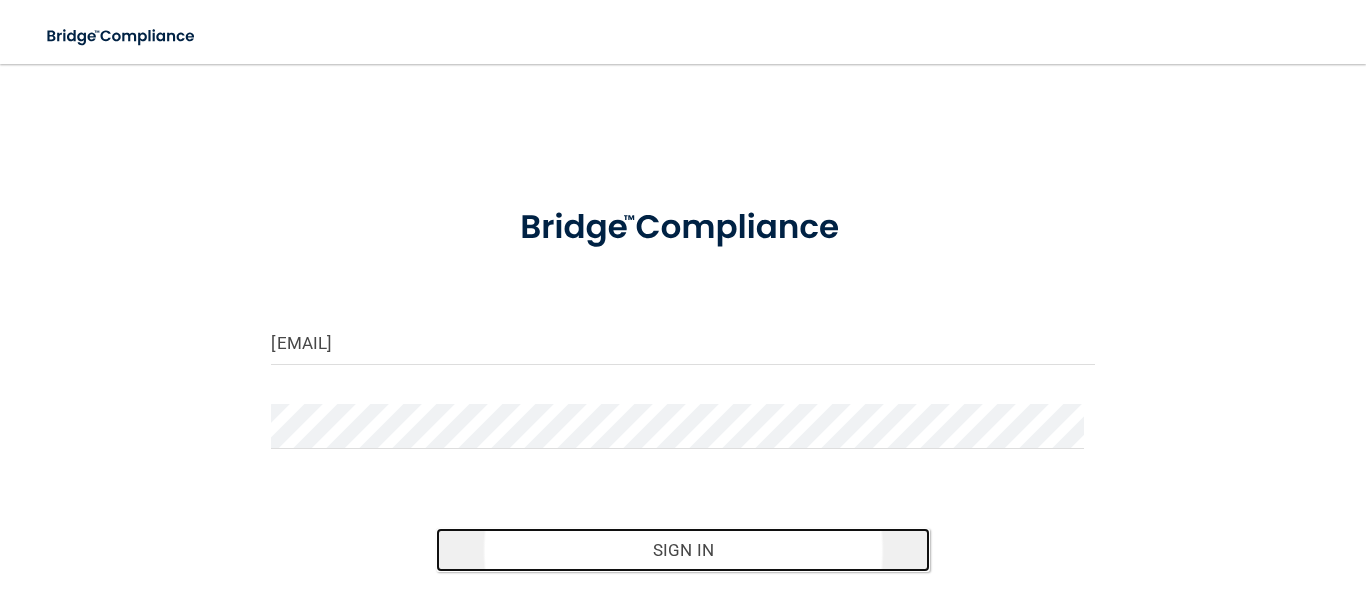 click on "Sign In" at bounding box center [683, 550] 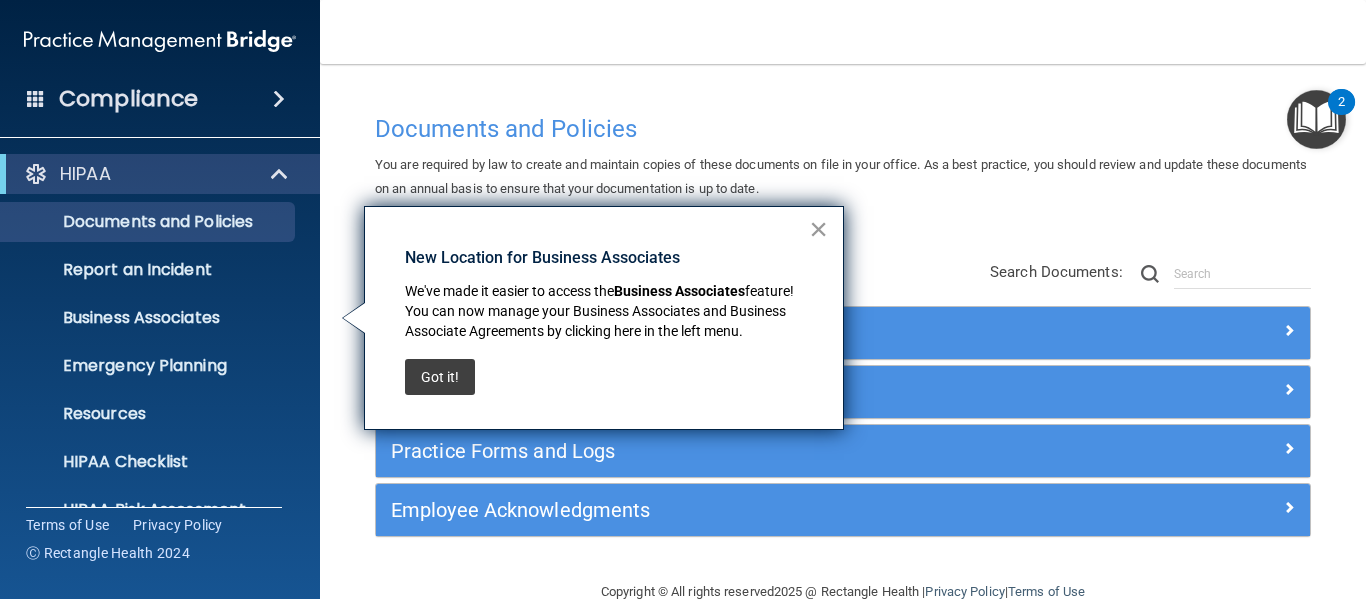 click on "×" at bounding box center (818, 229) 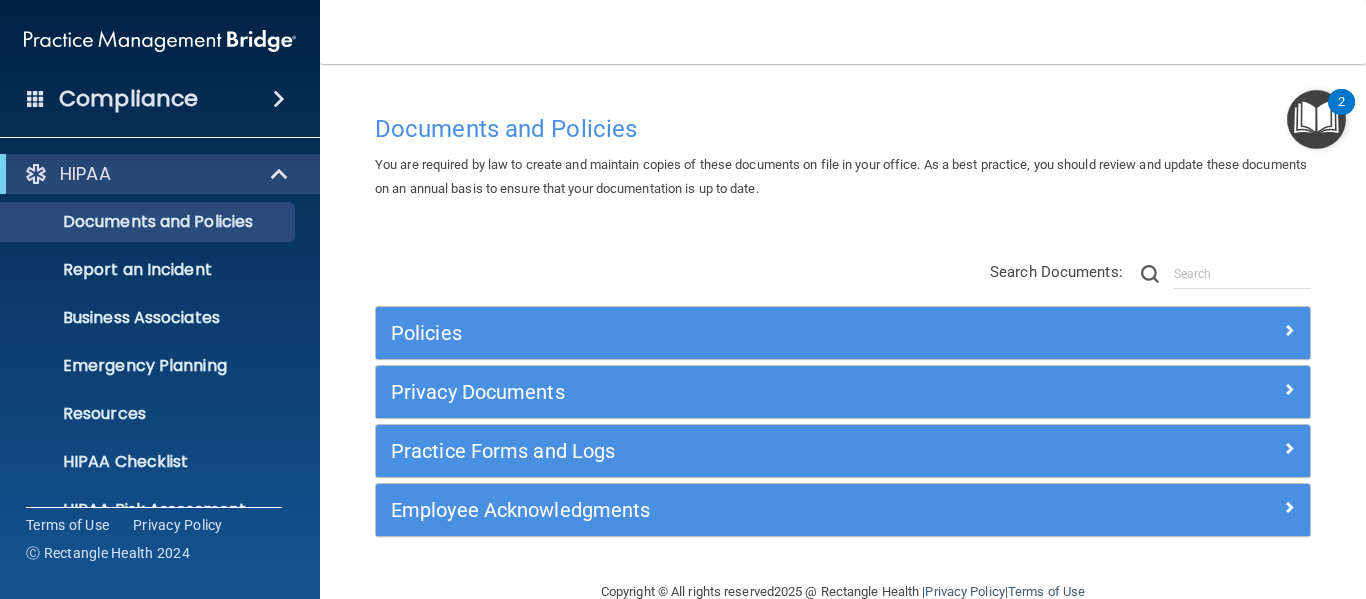 scroll, scrollTop: 41, scrollLeft: 0, axis: vertical 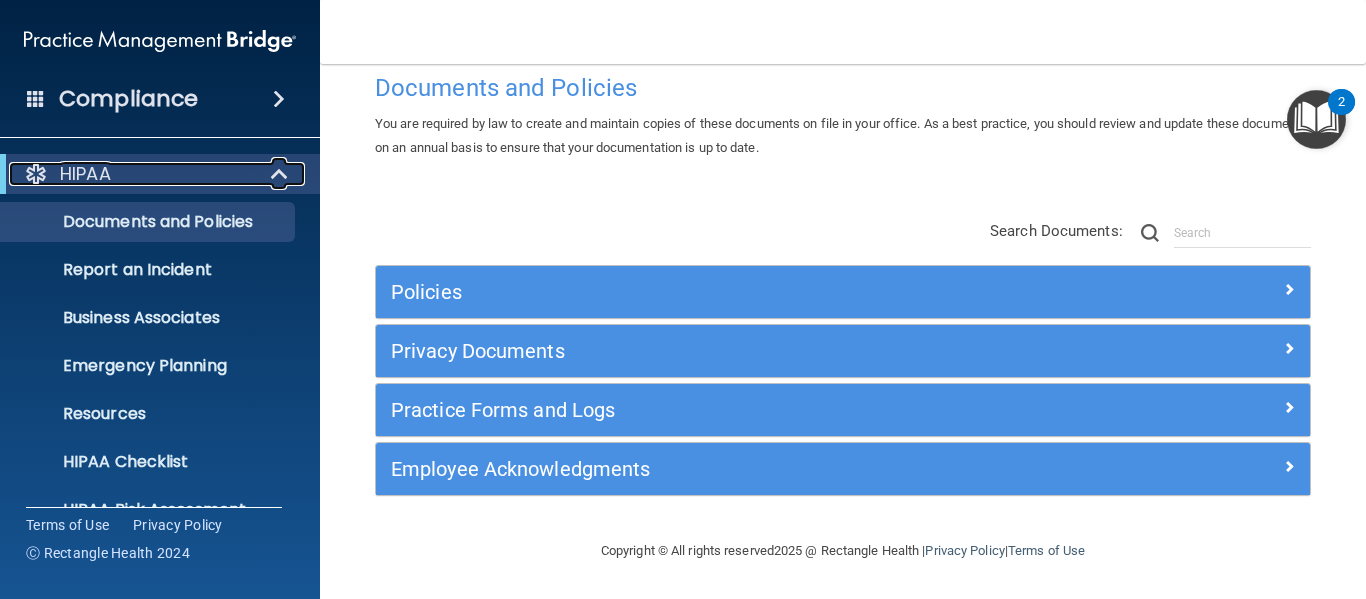 click at bounding box center (281, 174) 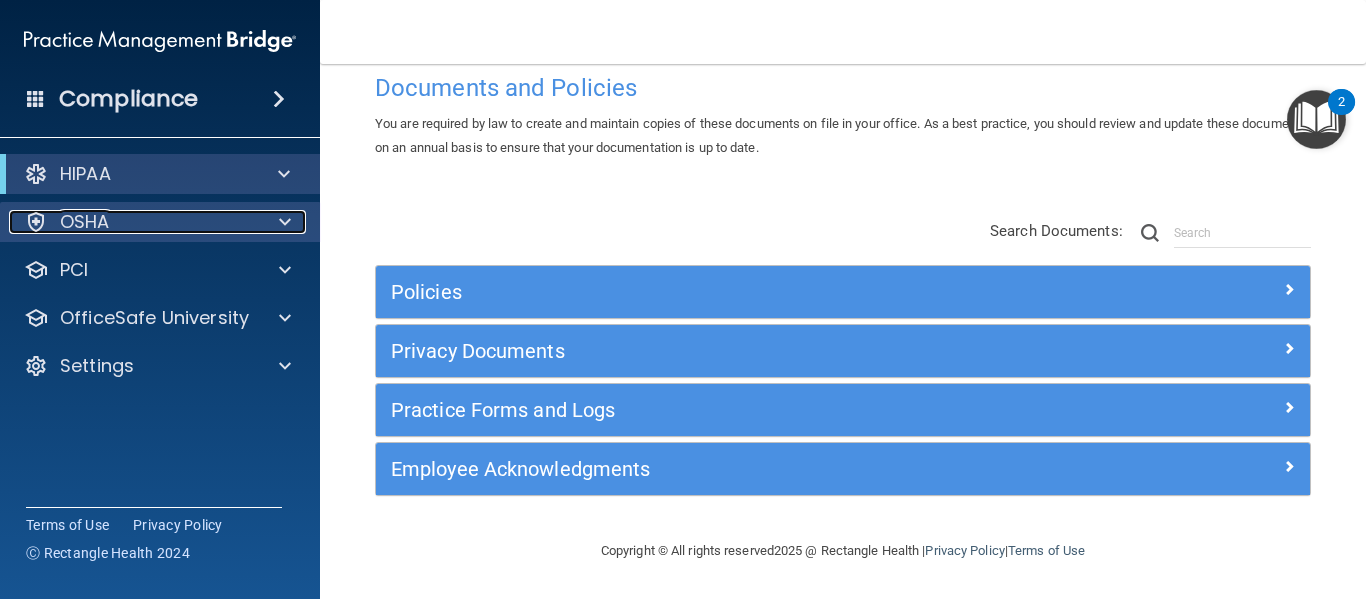 click at bounding box center (285, 222) 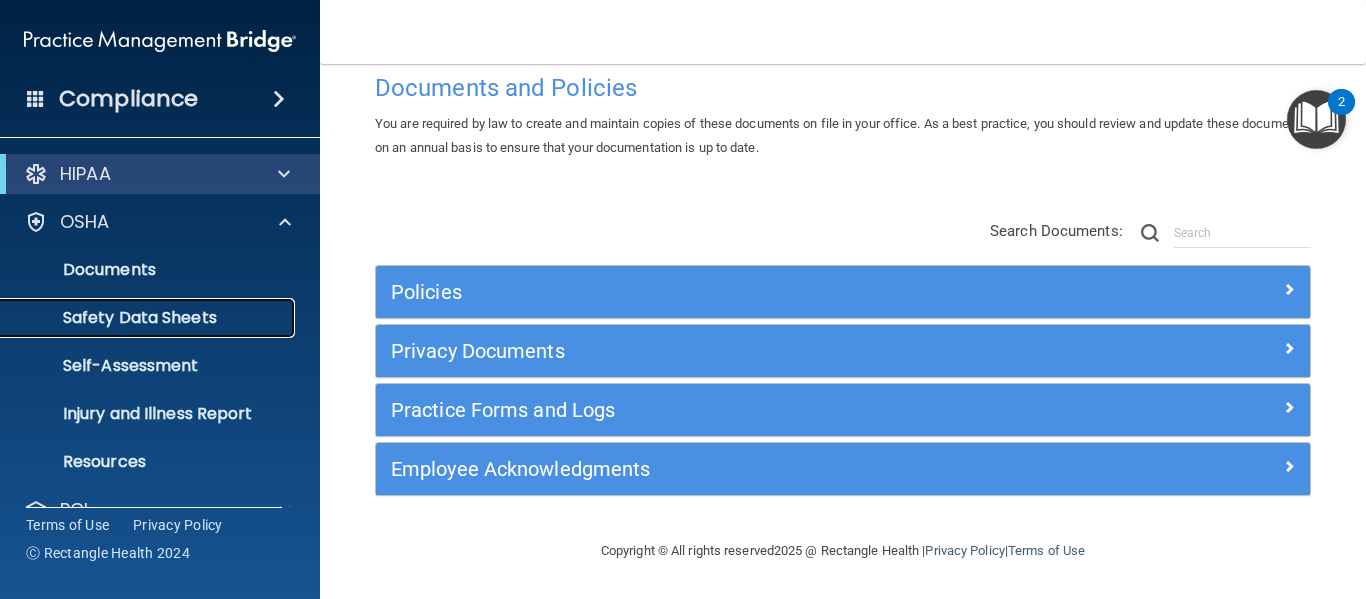 click on "Safety Data Sheets" at bounding box center [149, 318] 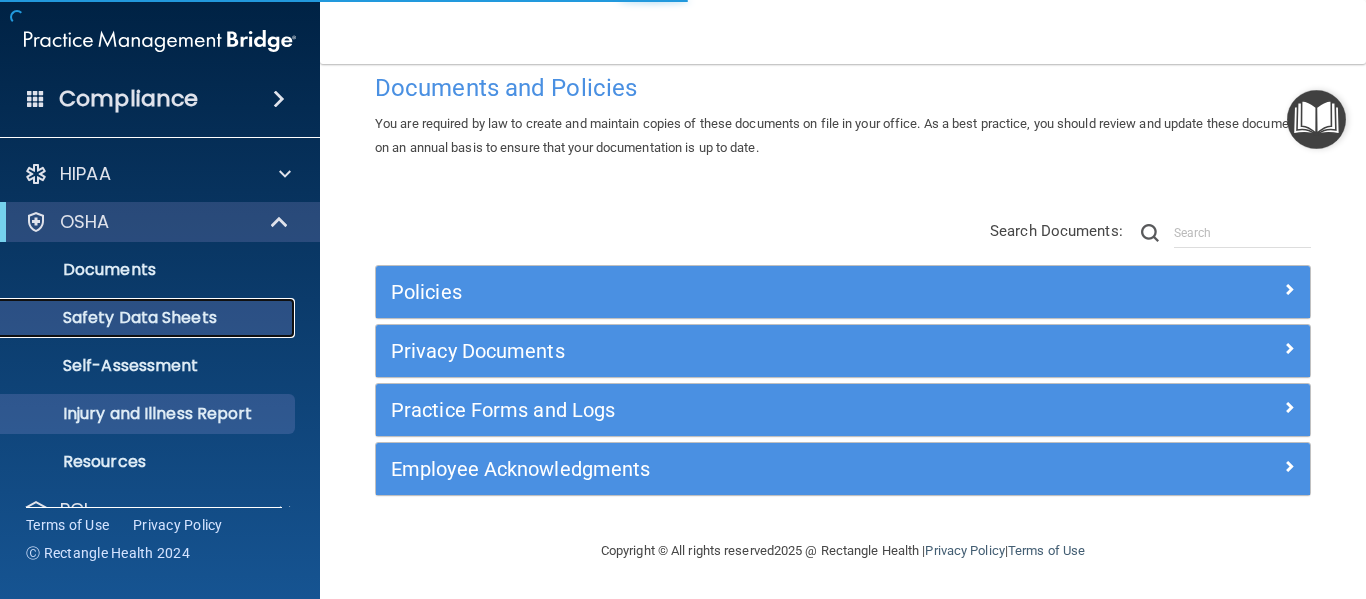 scroll, scrollTop: 0, scrollLeft: 0, axis: both 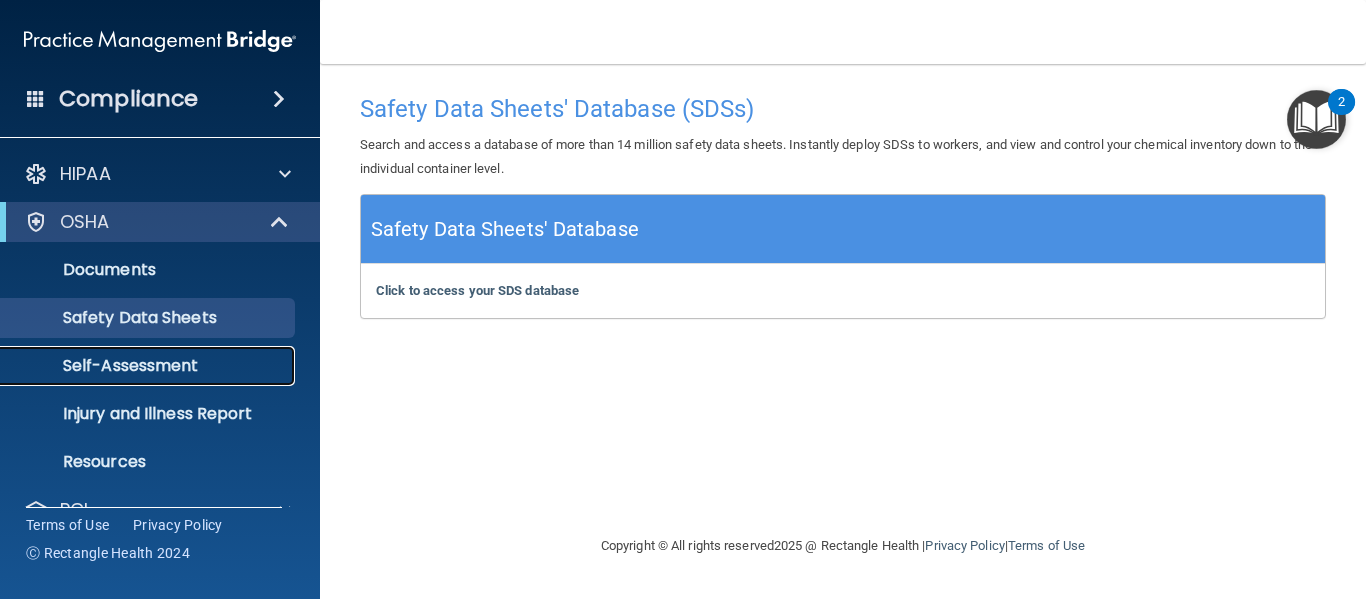 click on "Self-Assessment" at bounding box center (149, 366) 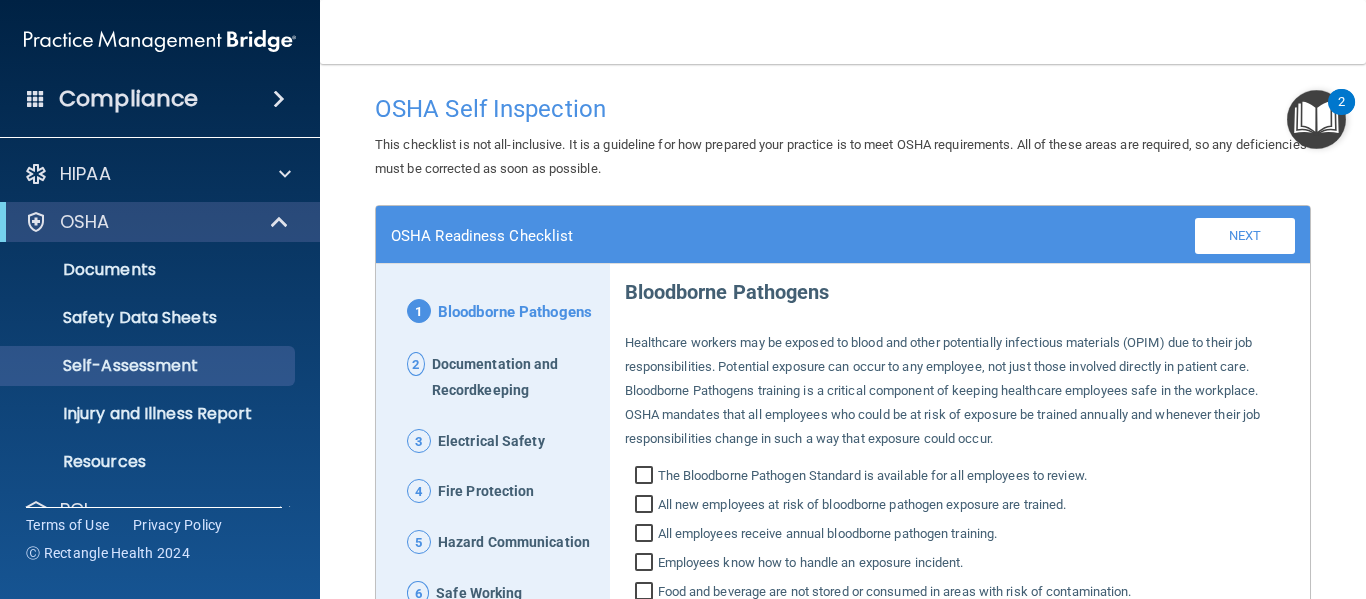 click on "OSHA Self Inspection       This checklist is not all-inclusive. It is a guideline for how prepared your practice is to meet OSHA requirements. All of these areas are required, so any deficiencies must be corrected as soon as possible.                OSHA Readiness Checklist      Back    Next    Download PDF                  1    Bloodborne Pathogens         2    Documentation and Recordkeeping         3    Electrical Safety         4    Fire Protection         5    Hazard Communication         6    Safe Working Environment                  Bloodborne Pathogens                 The Bloodborne Pathogen Standard is available for all employees to review.             All new employees at risk of bloodborne pathogen exposure are trained.             All employees receive annual bloodborne pathogen training.             Employees know how to handle an exposure incident.             Food and beverage are not stored or consumed in areas with risk of contamination." at bounding box center [843, 331] 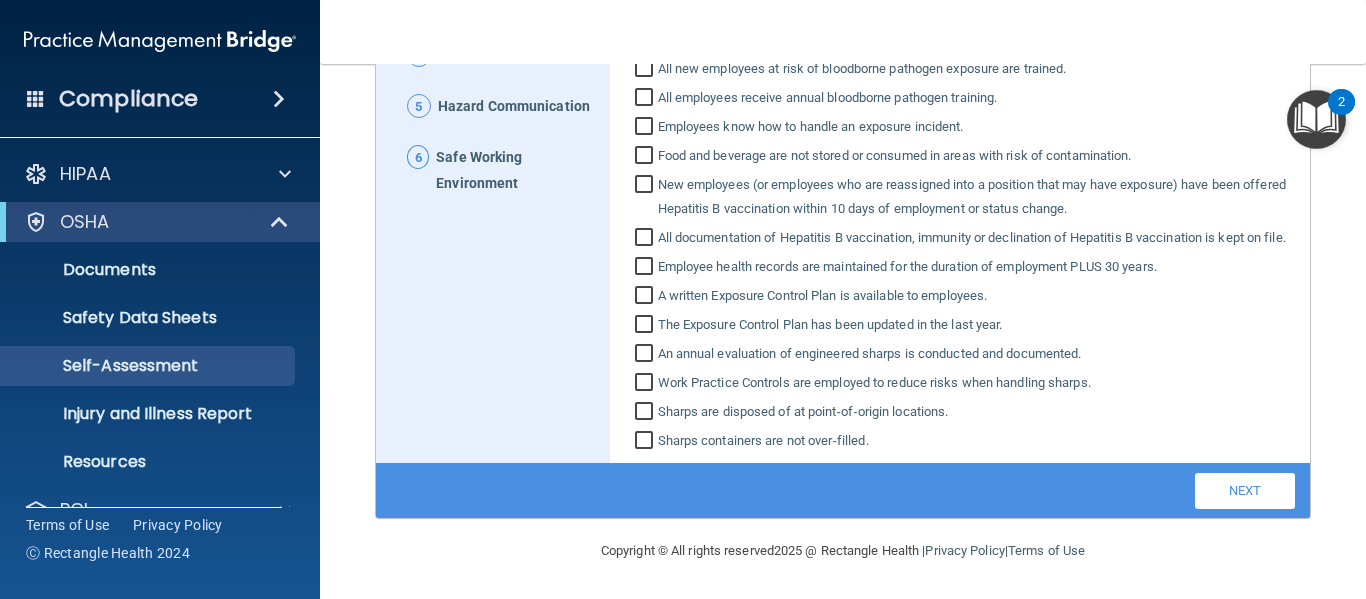 scroll, scrollTop: 0, scrollLeft: 0, axis: both 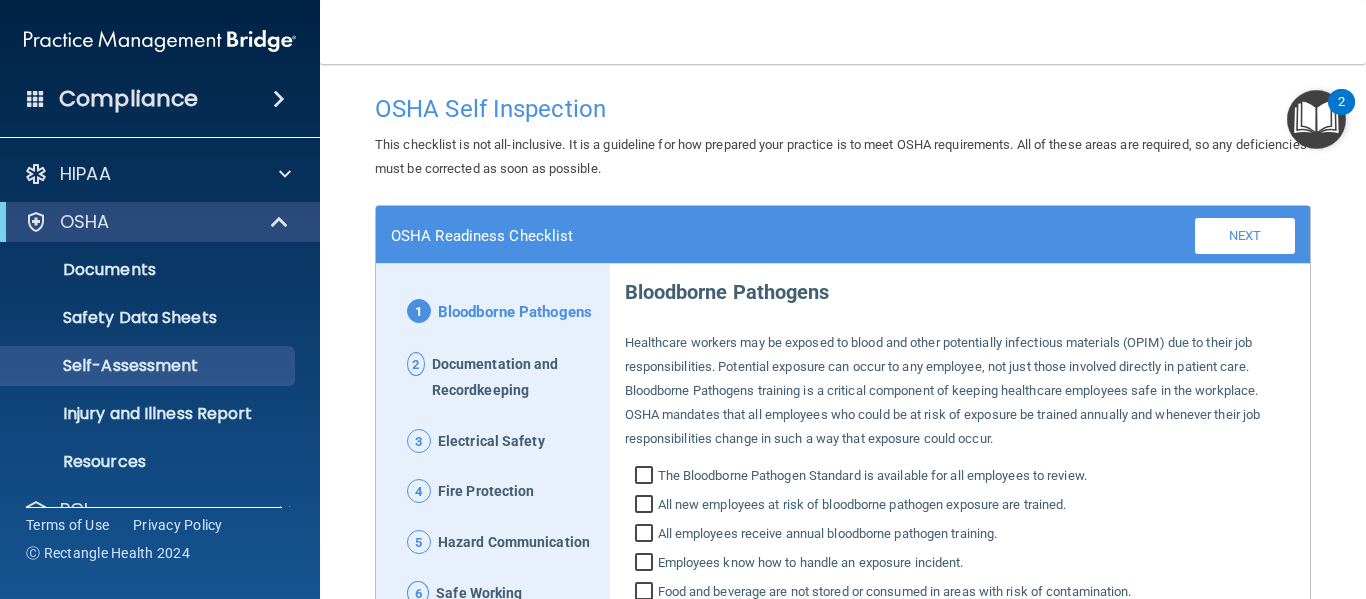 click at bounding box center [1316, 119] 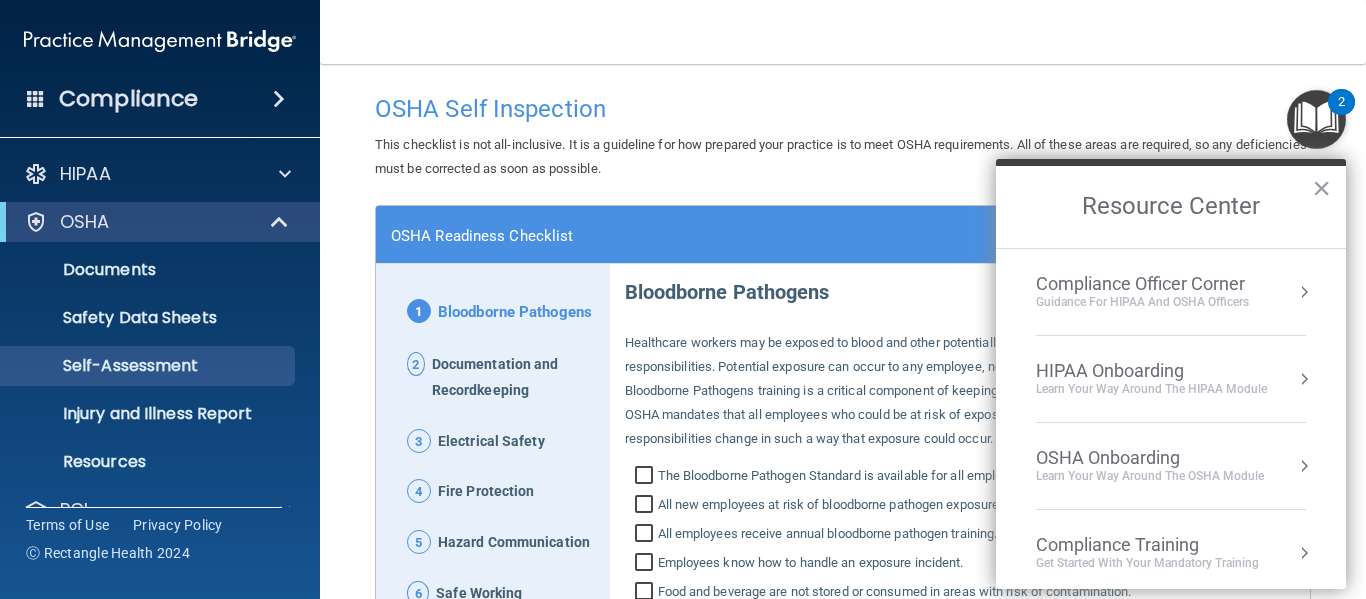 click at bounding box center (1304, 379) 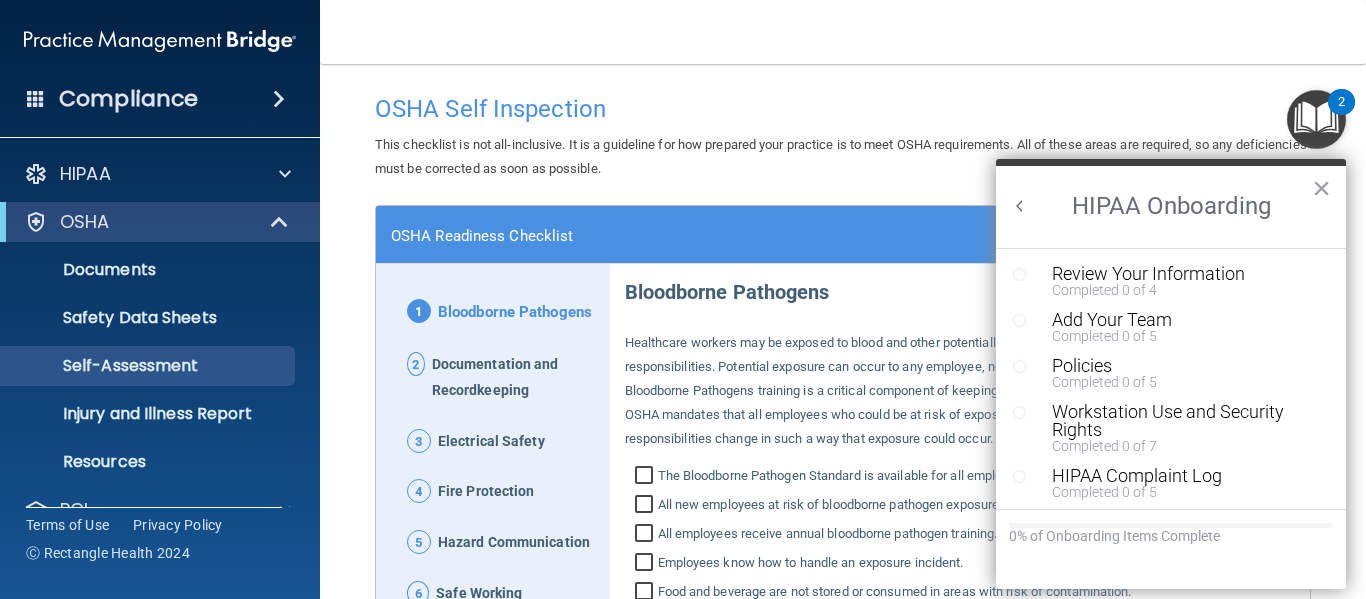 scroll, scrollTop: 0, scrollLeft: 0, axis: both 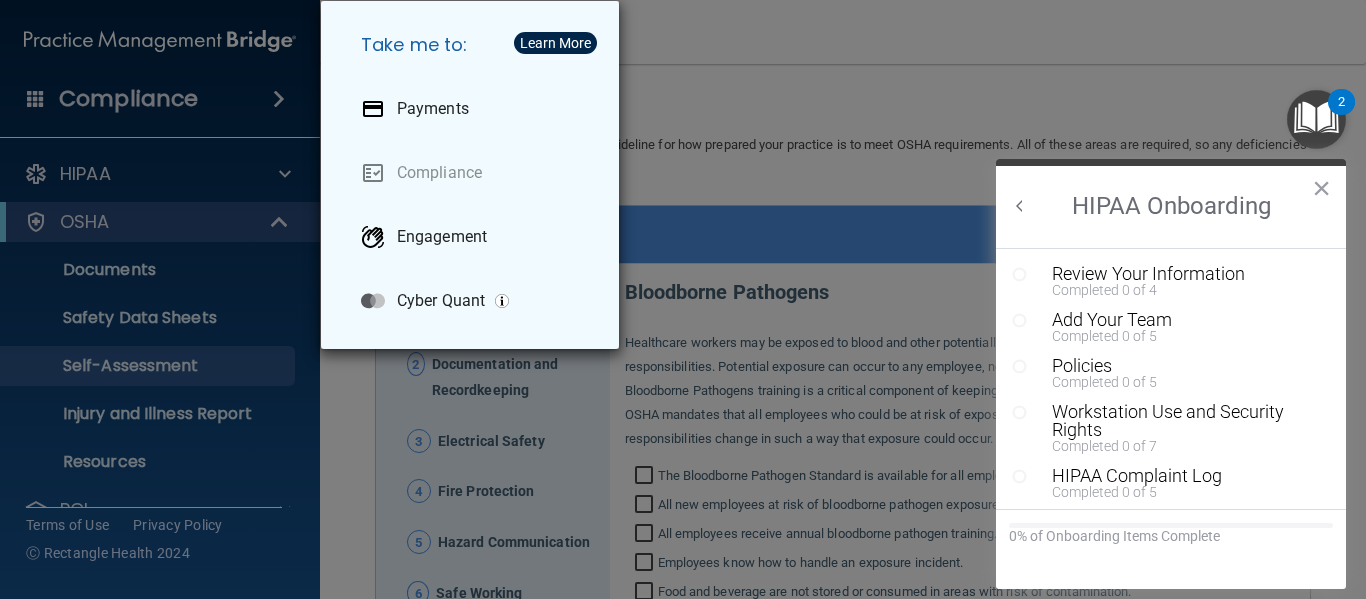click on "Take me to:             Payments                   Compliance                     Engagement                     Cyber Quant" at bounding box center [683, 299] 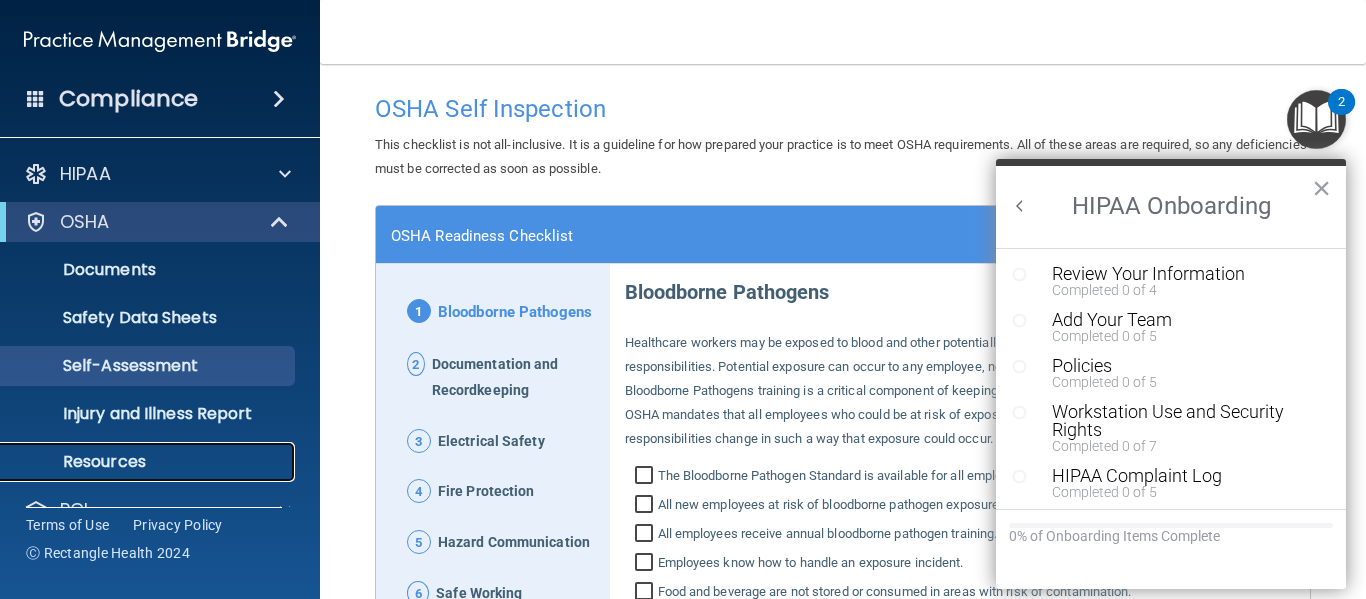 click on "Resources" at bounding box center [149, 462] 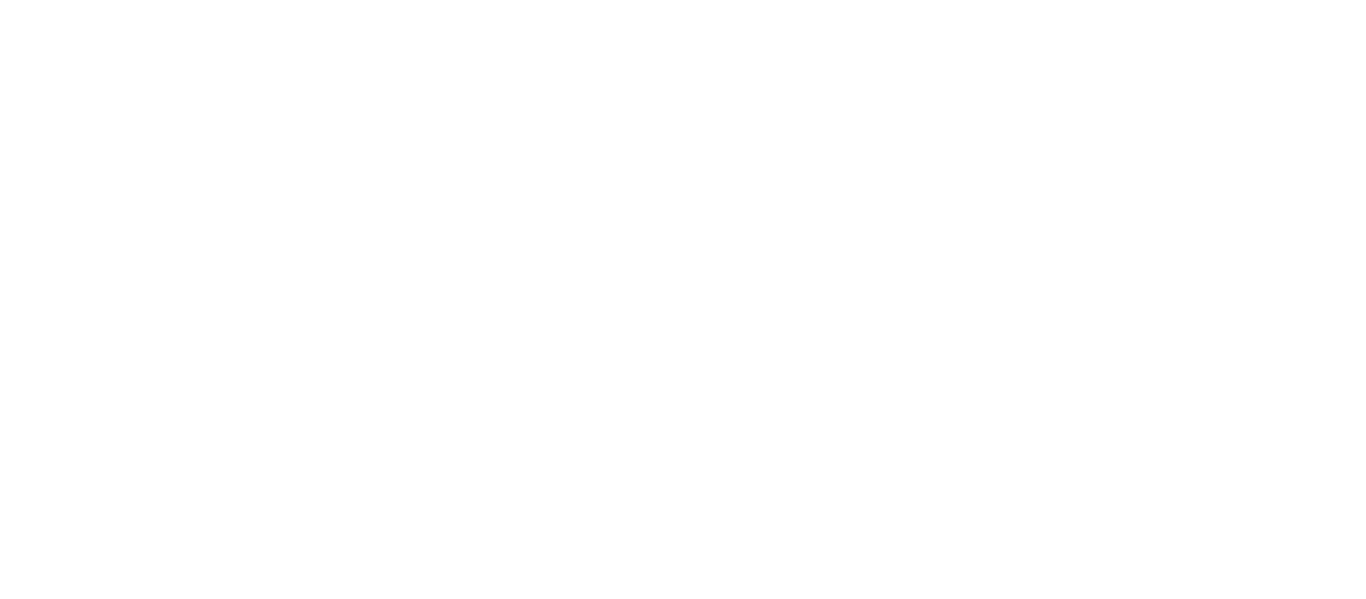 scroll, scrollTop: 0, scrollLeft: 0, axis: both 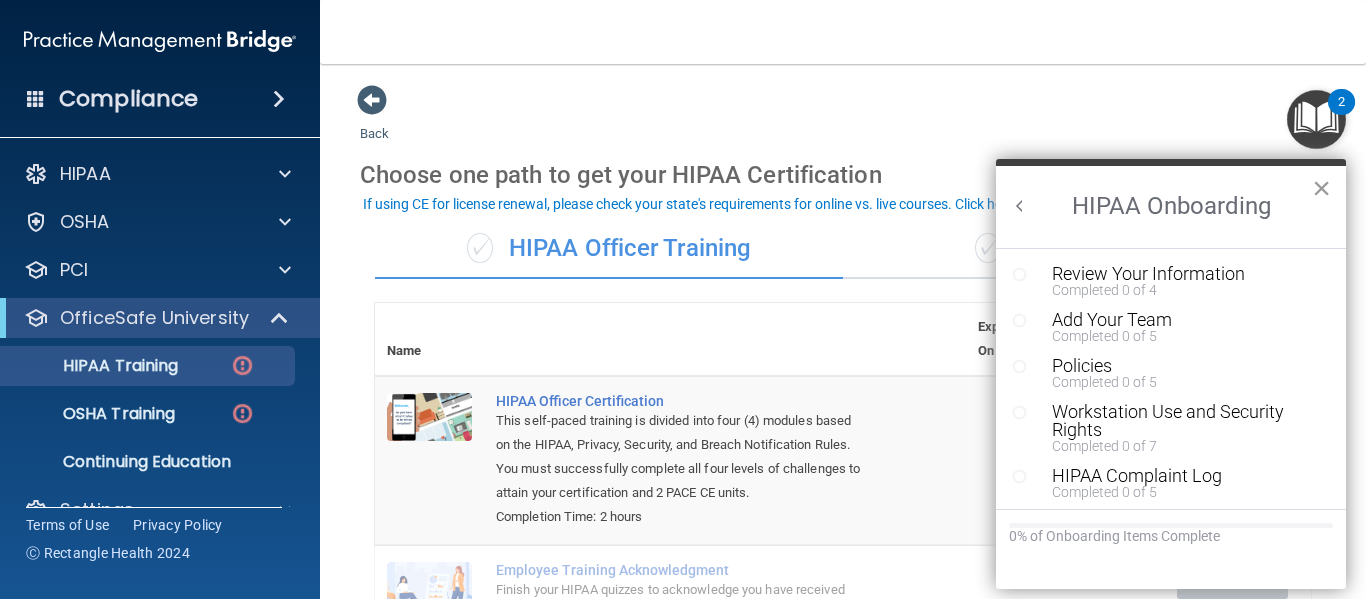 click on "×" at bounding box center (1321, 188) 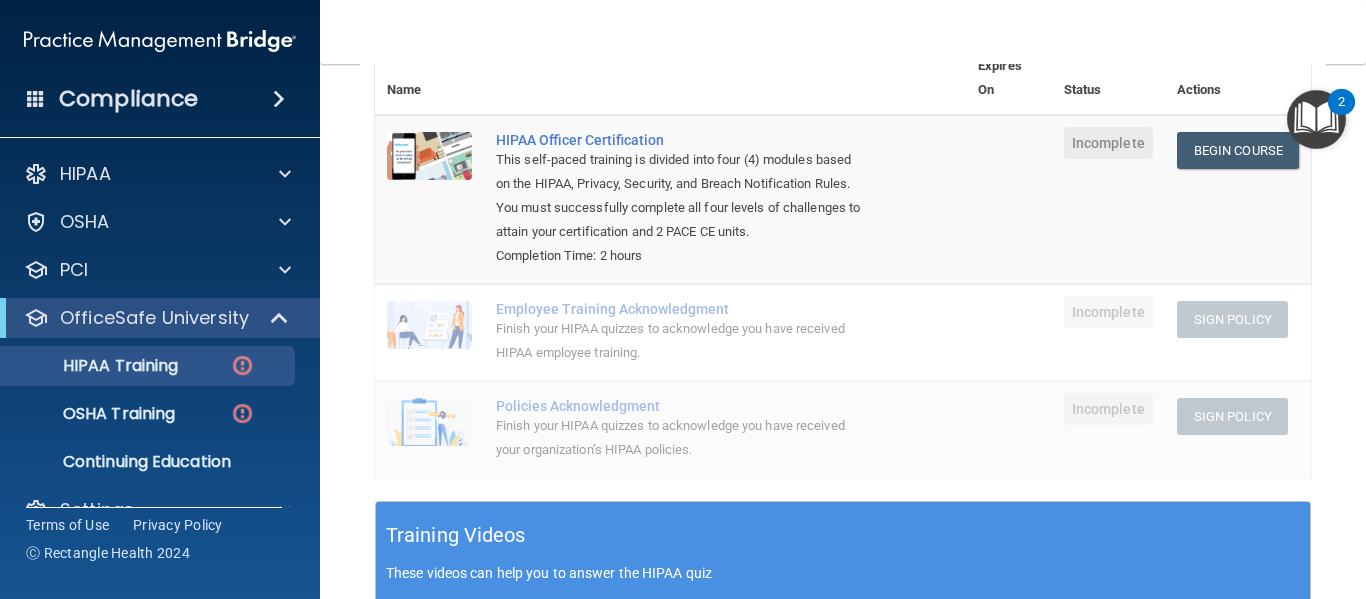 scroll, scrollTop: 263, scrollLeft: 0, axis: vertical 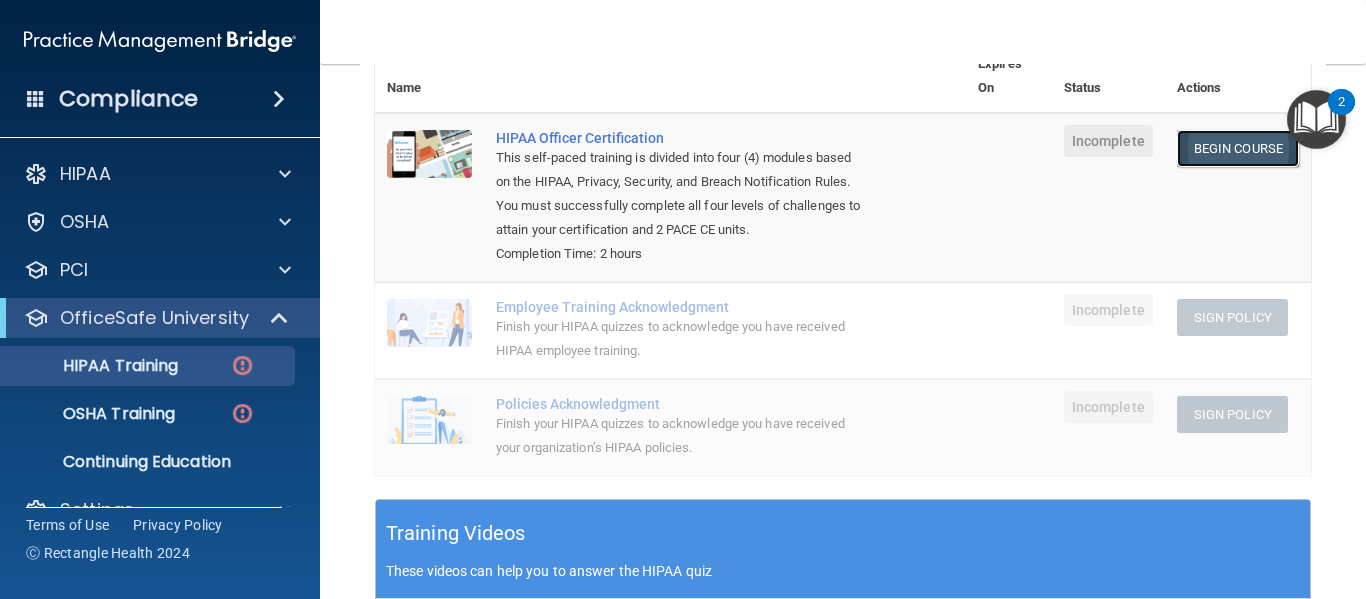 click on "Begin Course" at bounding box center [1238, 148] 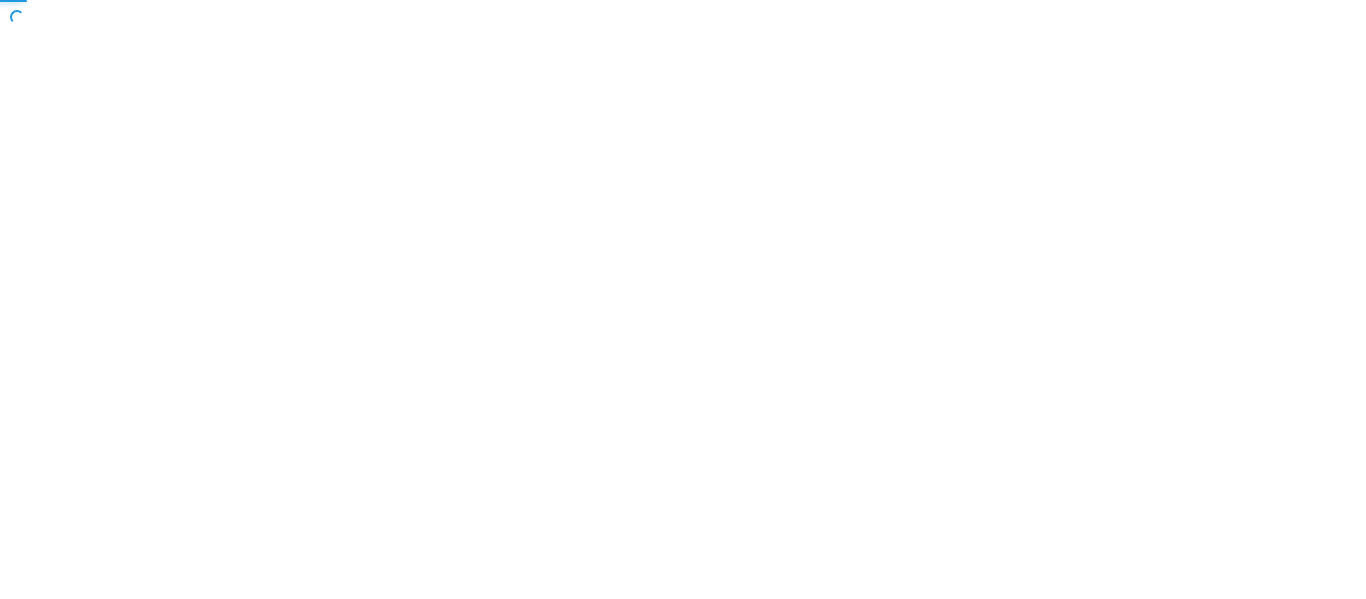 scroll, scrollTop: 0, scrollLeft: 0, axis: both 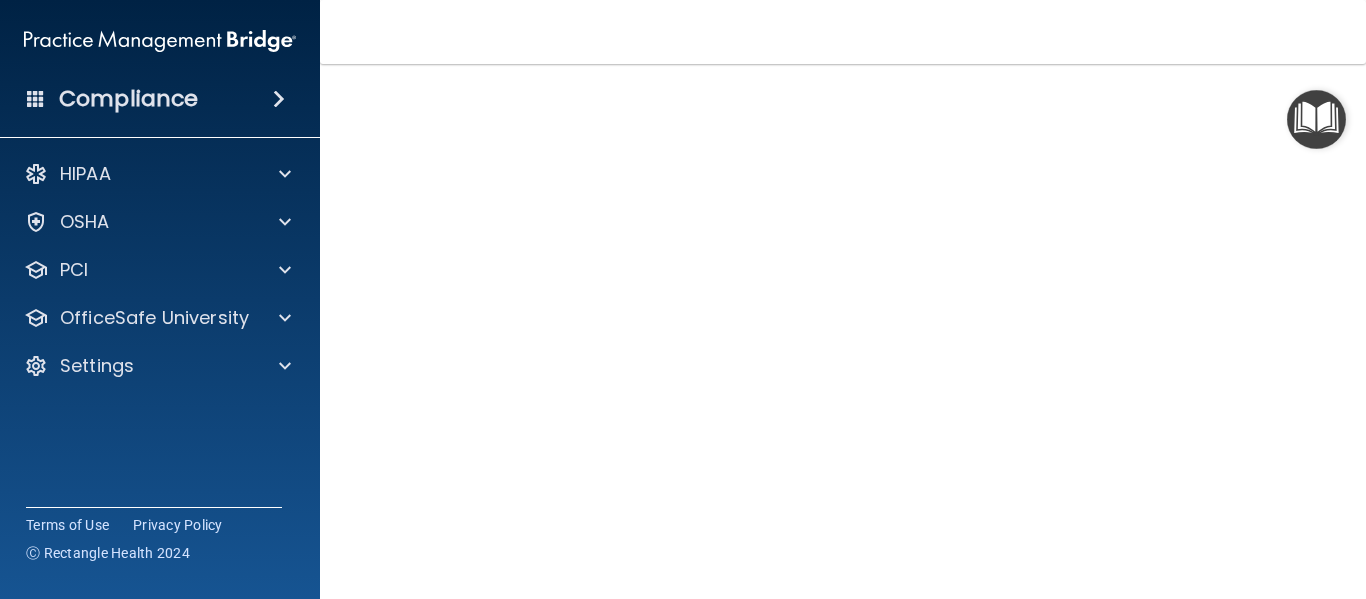 drag, startPoint x: 1345, startPoint y: 359, endPoint x: 1342, endPoint y: 430, distance: 71.063354 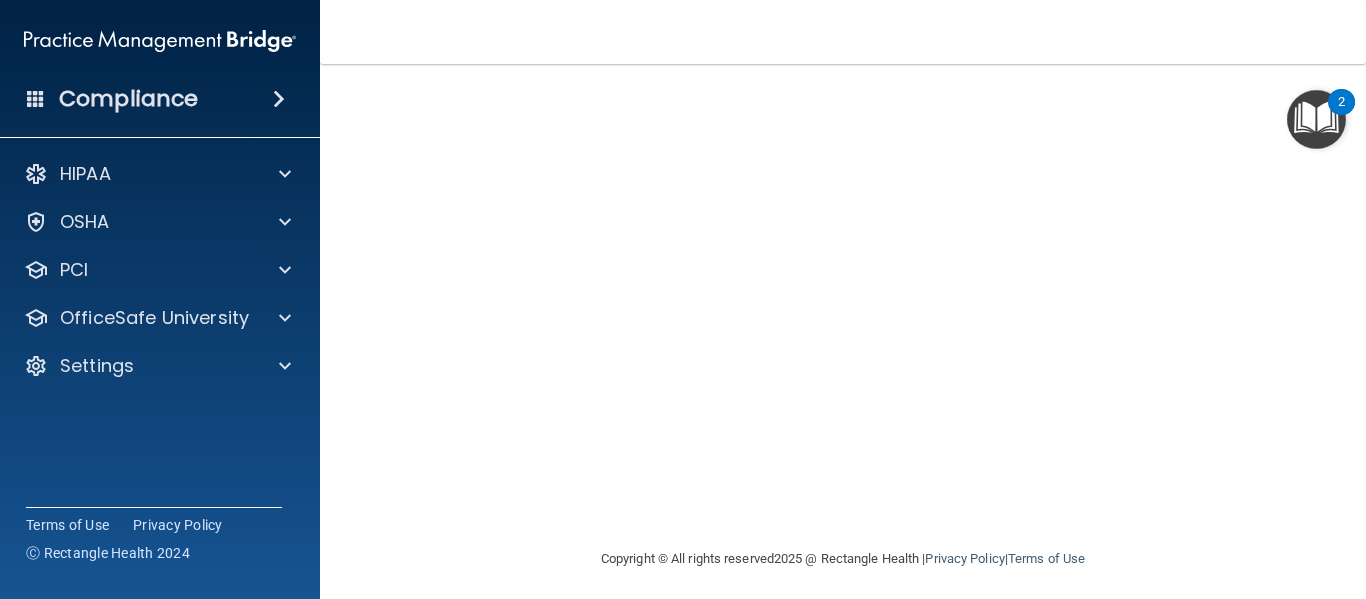 scroll, scrollTop: 292, scrollLeft: 0, axis: vertical 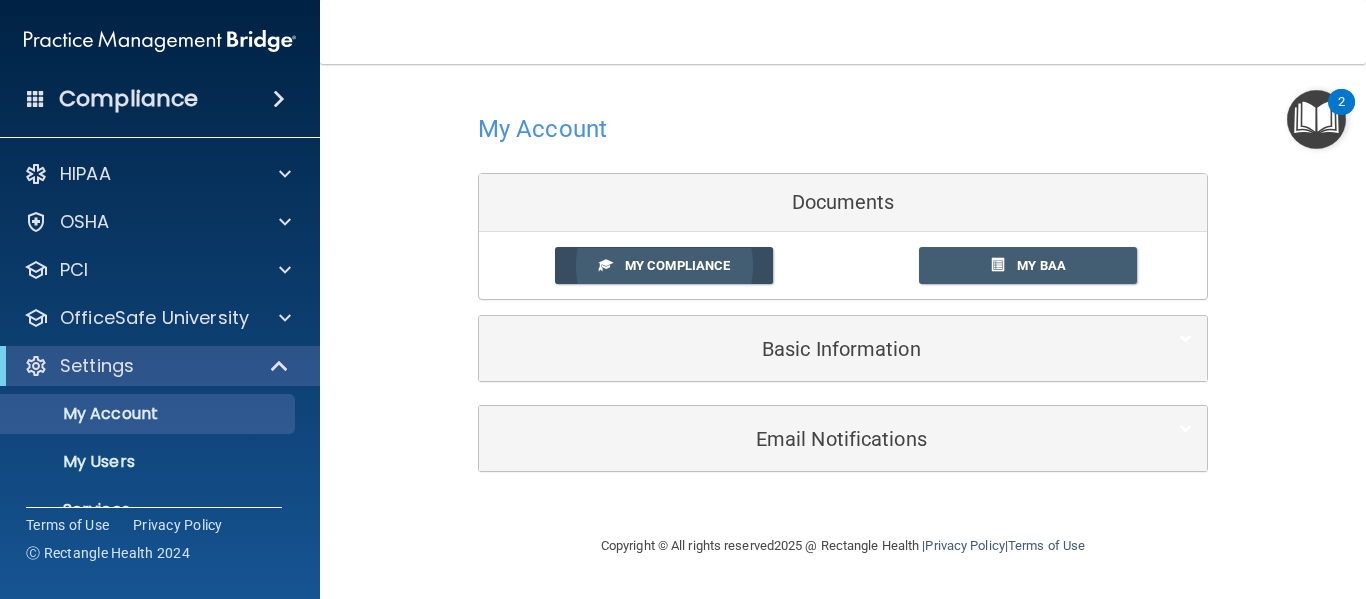 click on "My Compliance" at bounding box center (677, 265) 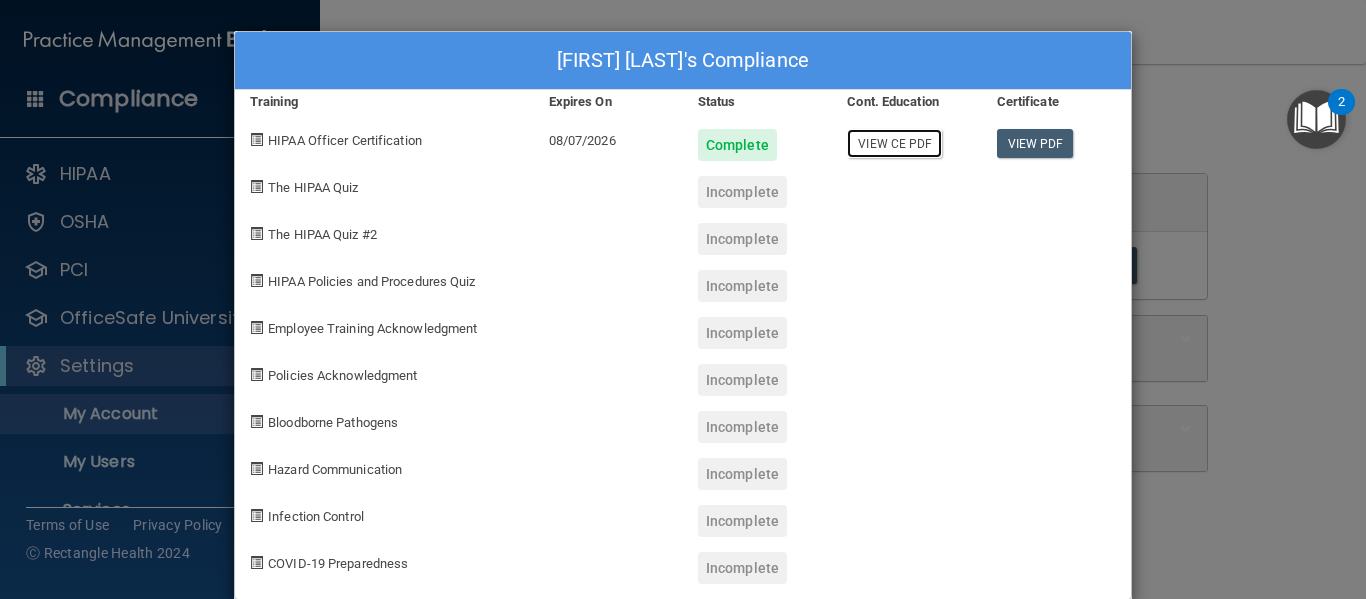 click on "View CE PDF" at bounding box center (894, 143) 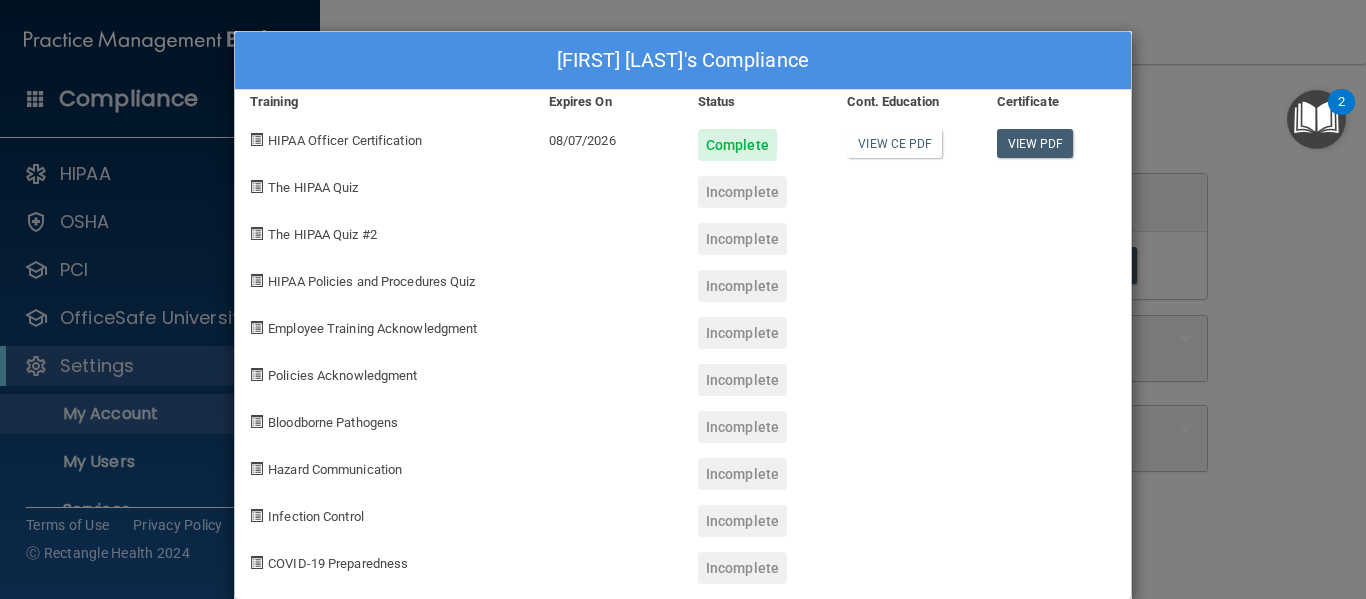 click on "Donna Machelle Hensler's Compliance      Training   Expires On   Status   Cont. Education   Certificate         HIPAA Officer Certification      08/07/2026       Complete        View CE PDF       View PDF         The HIPAA Quiz             Incomplete                      The HIPAA Quiz #2             Incomplete                      HIPAA Policies and Procedures Quiz             Incomplete                      Employee Training Acknowledgment             Incomplete                      Policies Acknowledgment             Incomplete                      Bloodborne Pathogens             Incomplete                      Hazard Communication             Incomplete                      Infection Control             Incomplete                      COVID-19 Preparedness             Incomplete" at bounding box center (683, 299) 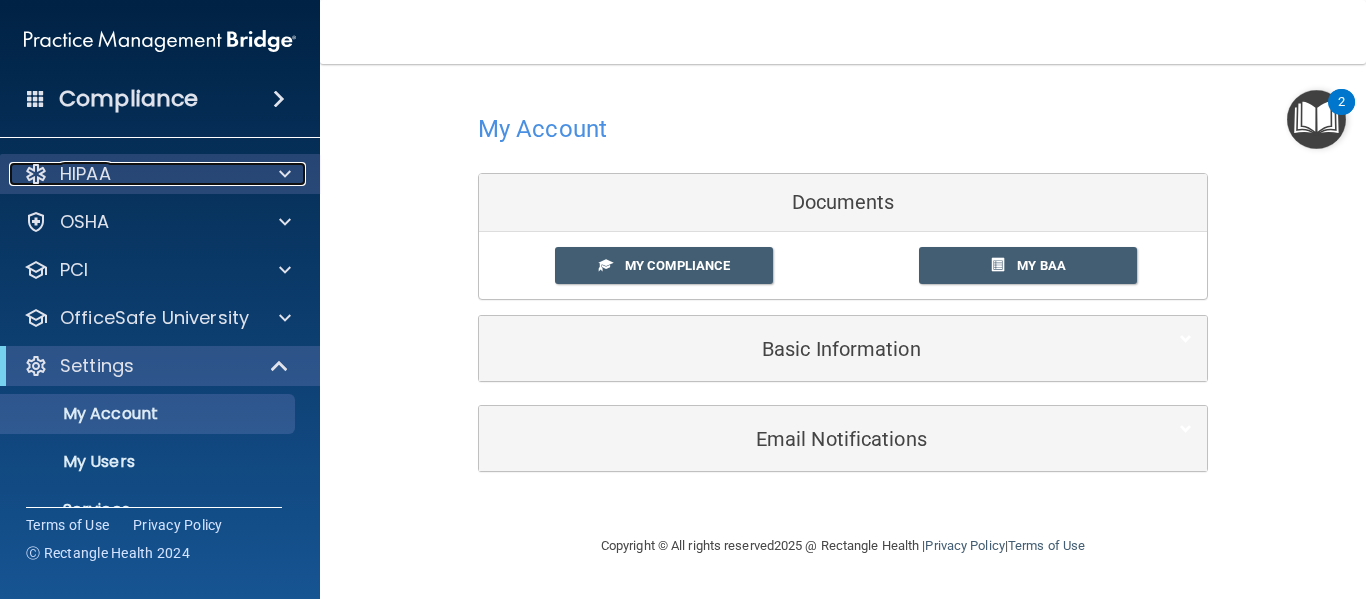 click at bounding box center (285, 174) 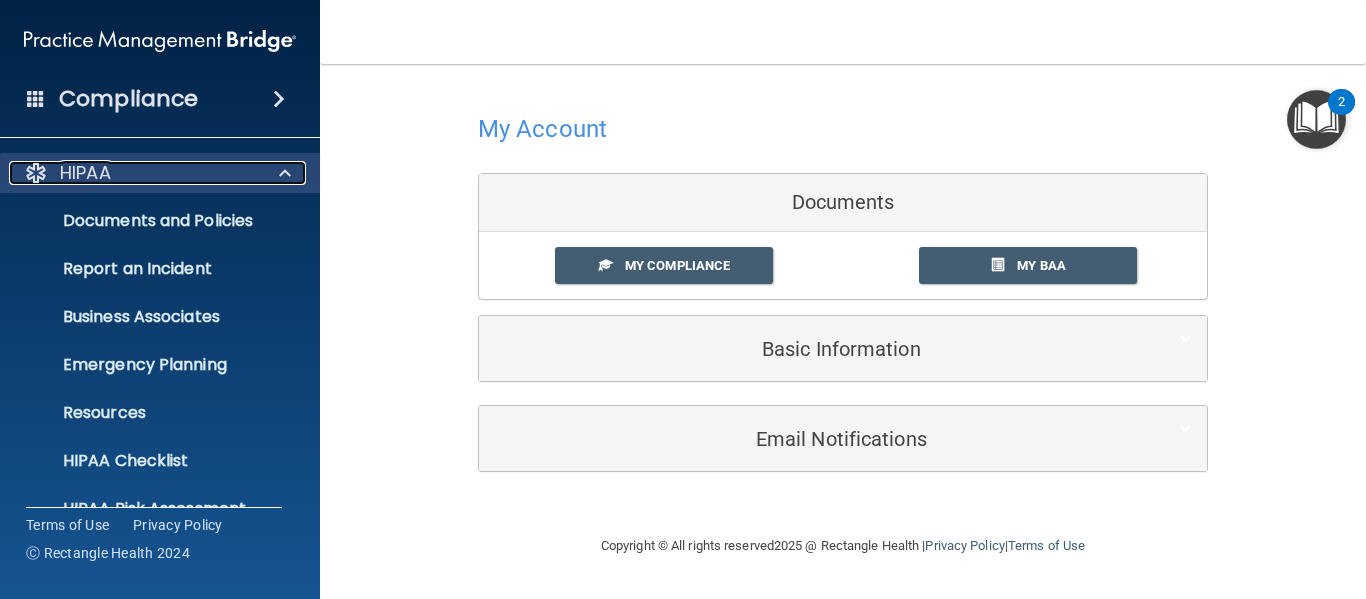 click at bounding box center [285, 173] 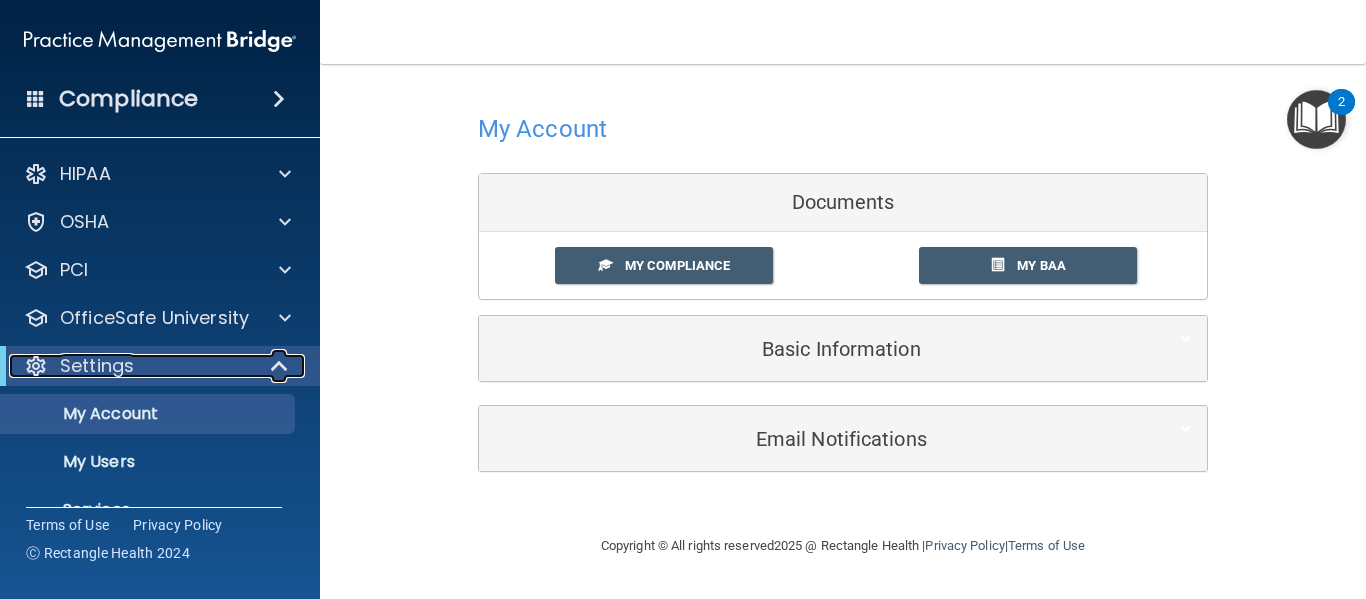 click at bounding box center [281, 366] 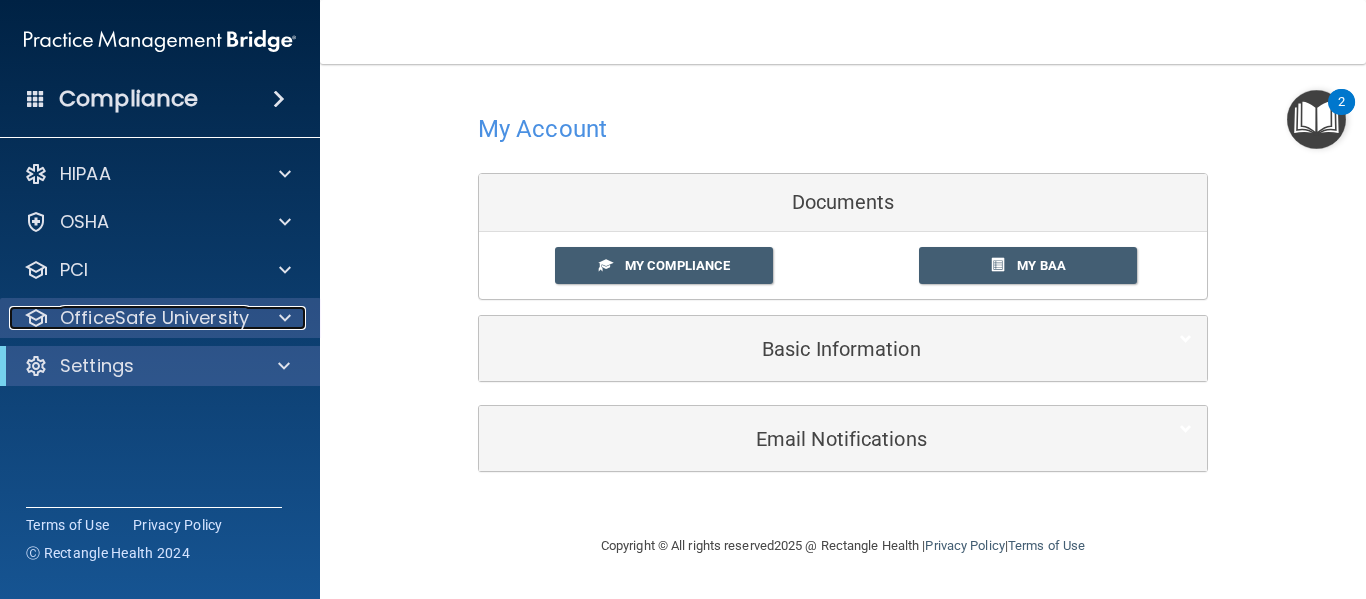 click at bounding box center (282, 318) 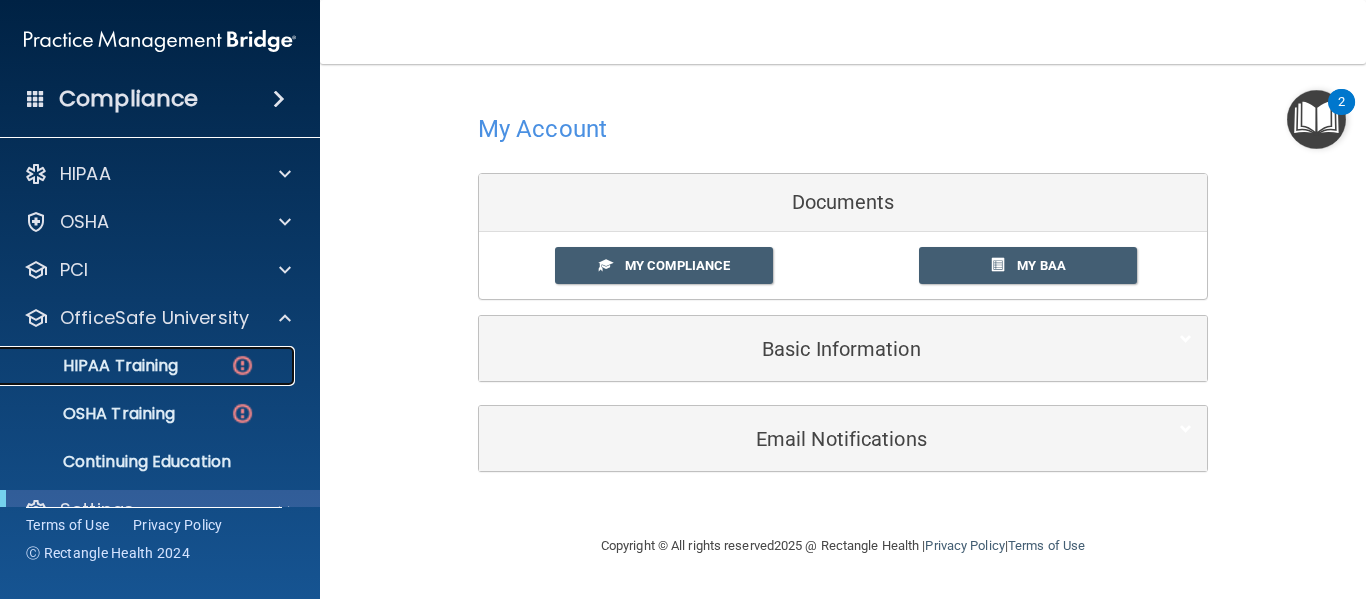 click on "HIPAA Training" at bounding box center [149, 366] 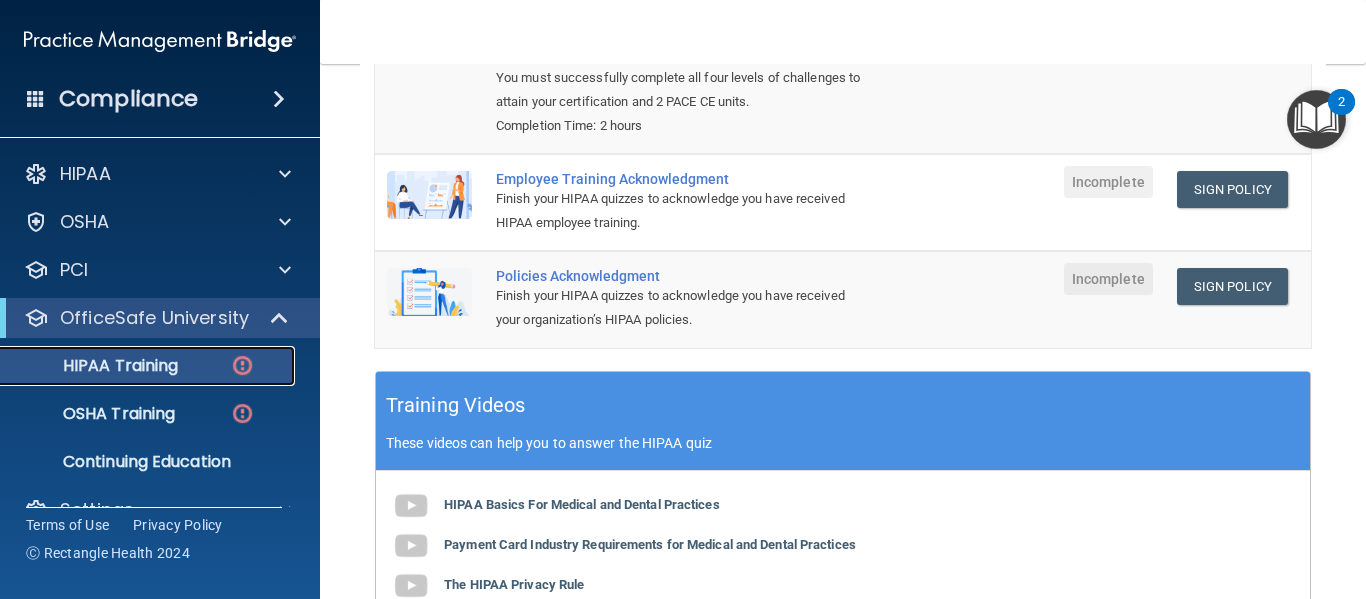 scroll, scrollTop: 303, scrollLeft: 0, axis: vertical 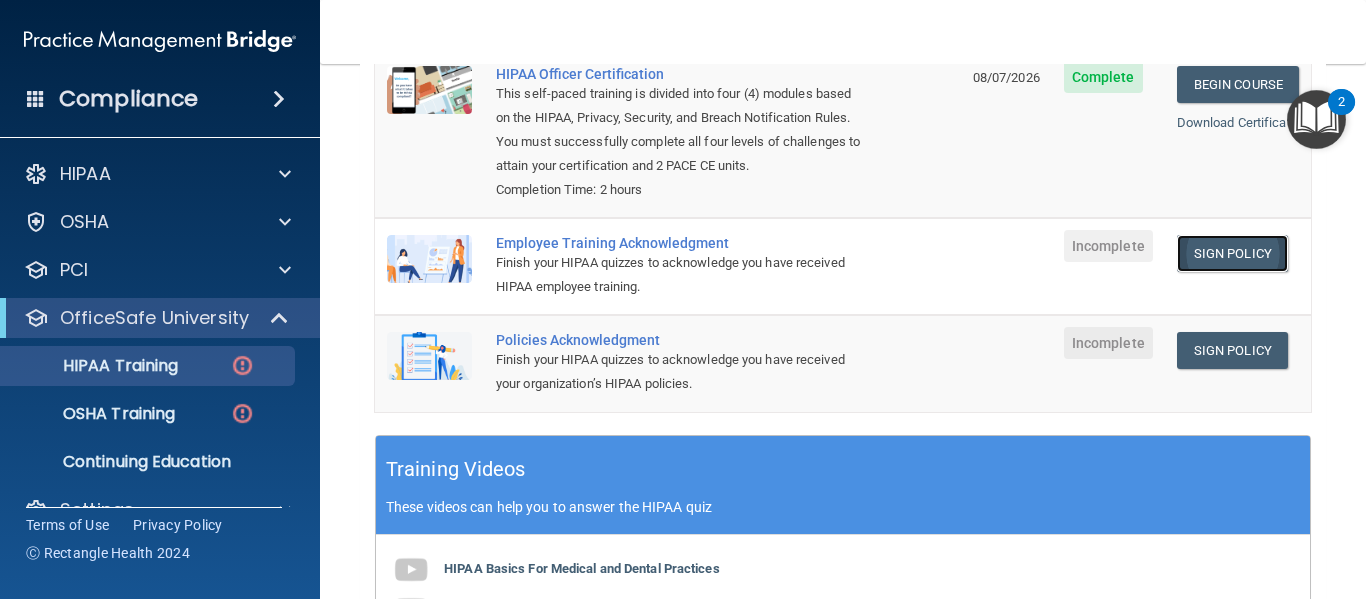 click on "Sign Policy" at bounding box center [1232, 253] 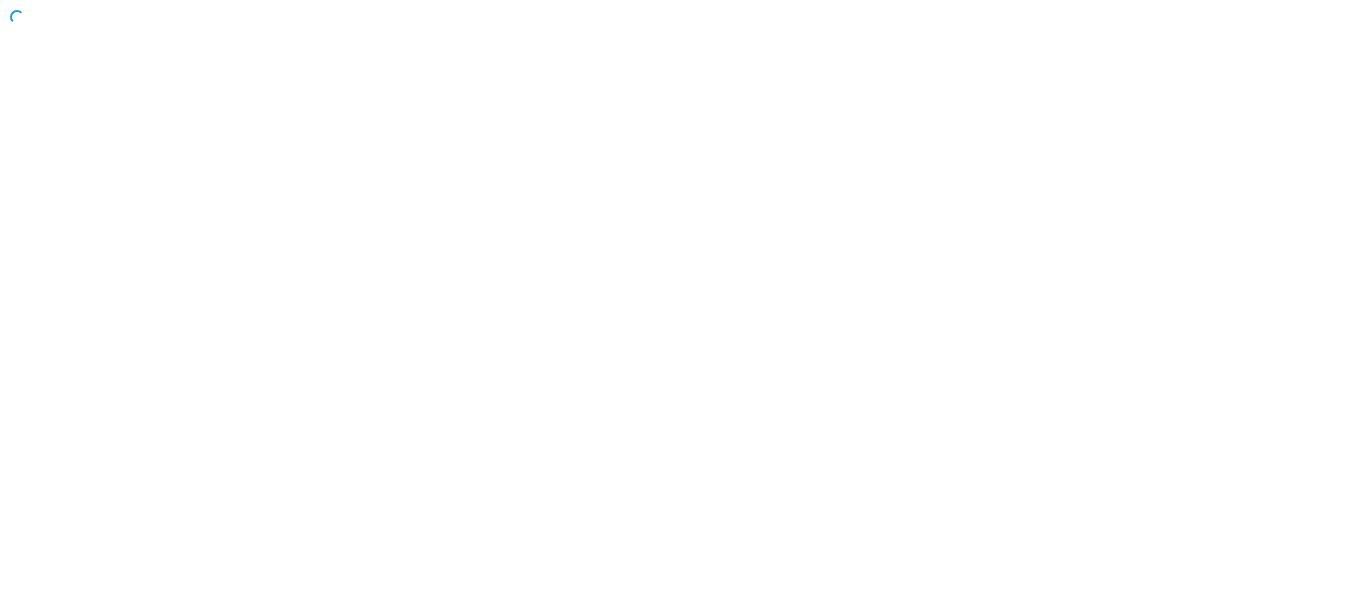 scroll, scrollTop: 0, scrollLeft: 0, axis: both 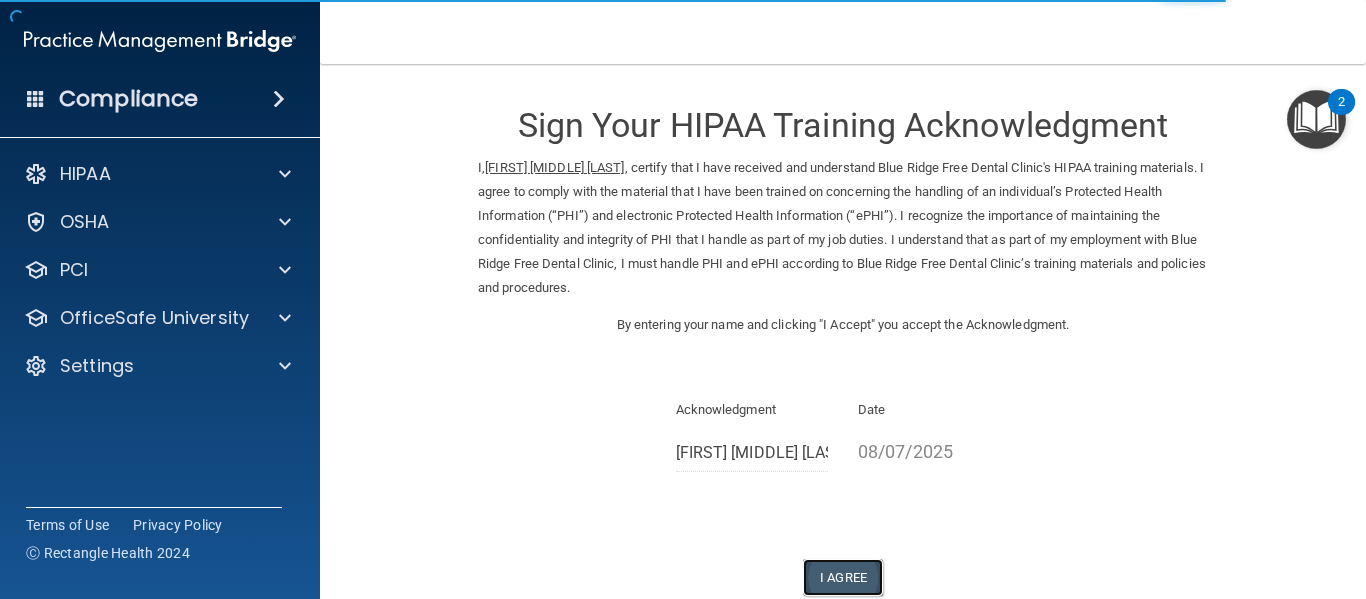 click on "I Agree" at bounding box center [843, 577] 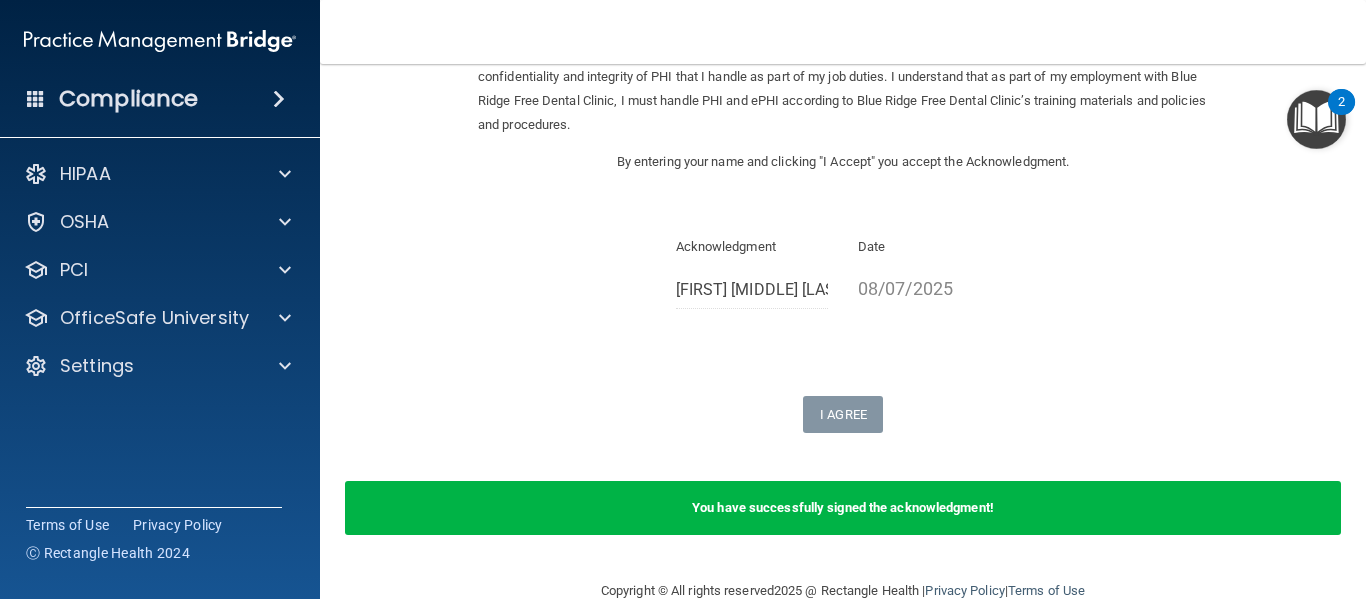 scroll, scrollTop: 165, scrollLeft: 0, axis: vertical 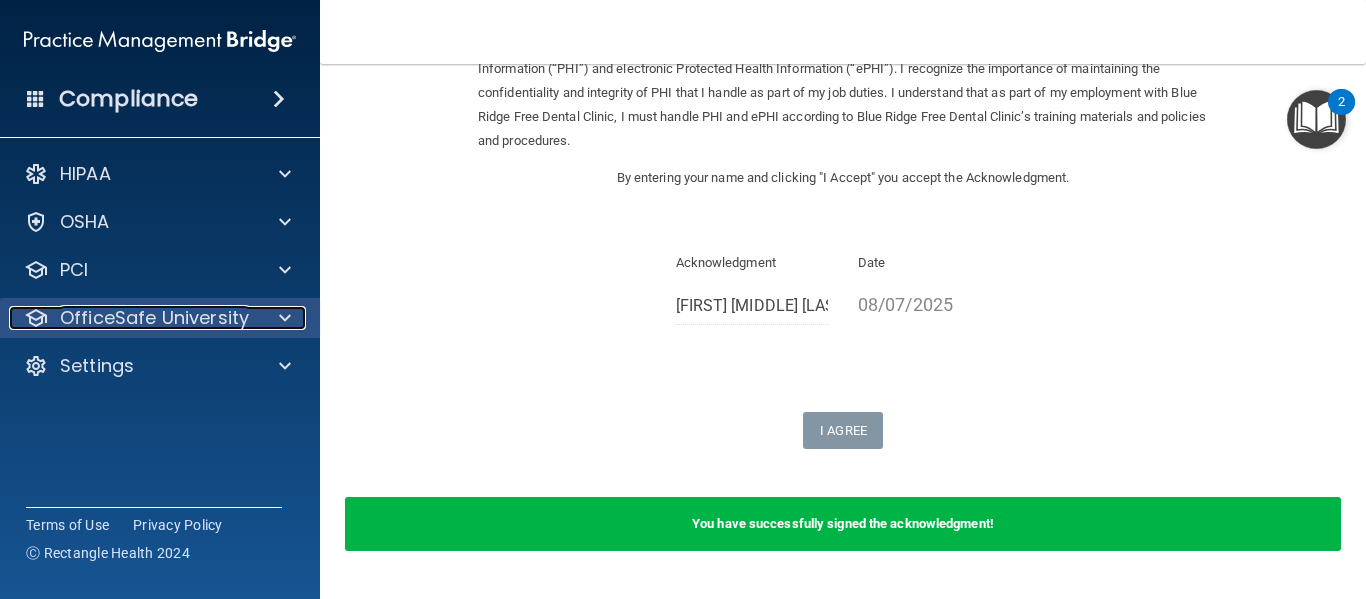 click on "OfficeSafe University" at bounding box center (154, 318) 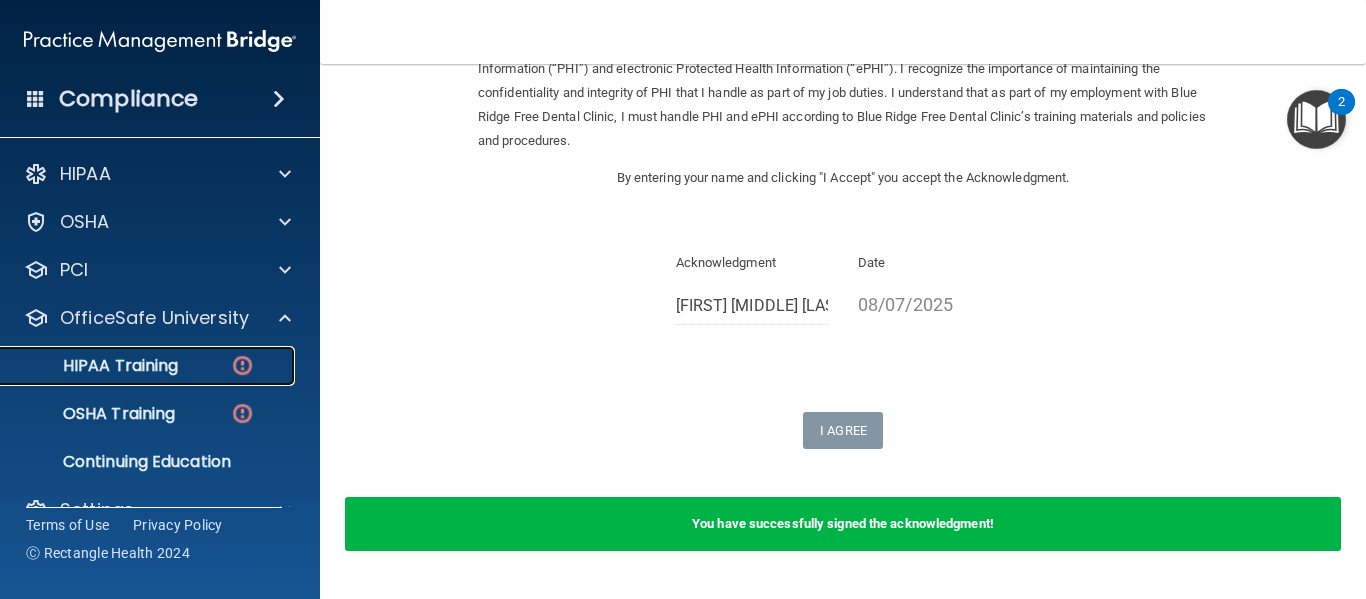 click at bounding box center (242, 365) 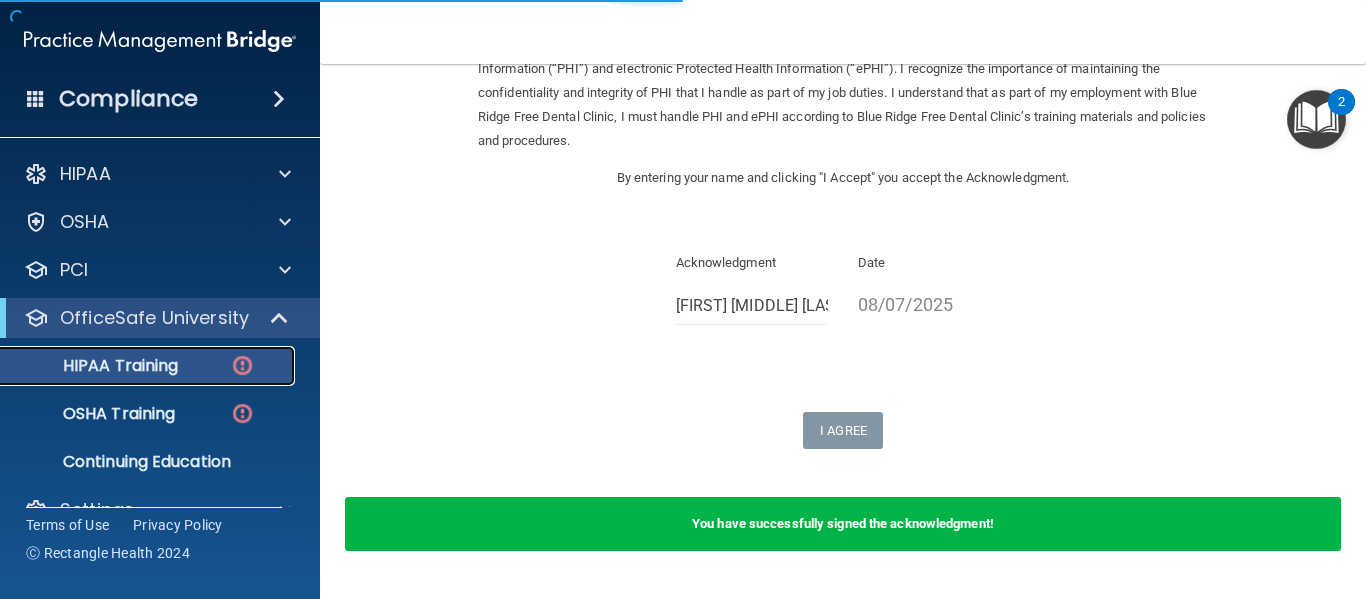 scroll, scrollTop: 735, scrollLeft: 0, axis: vertical 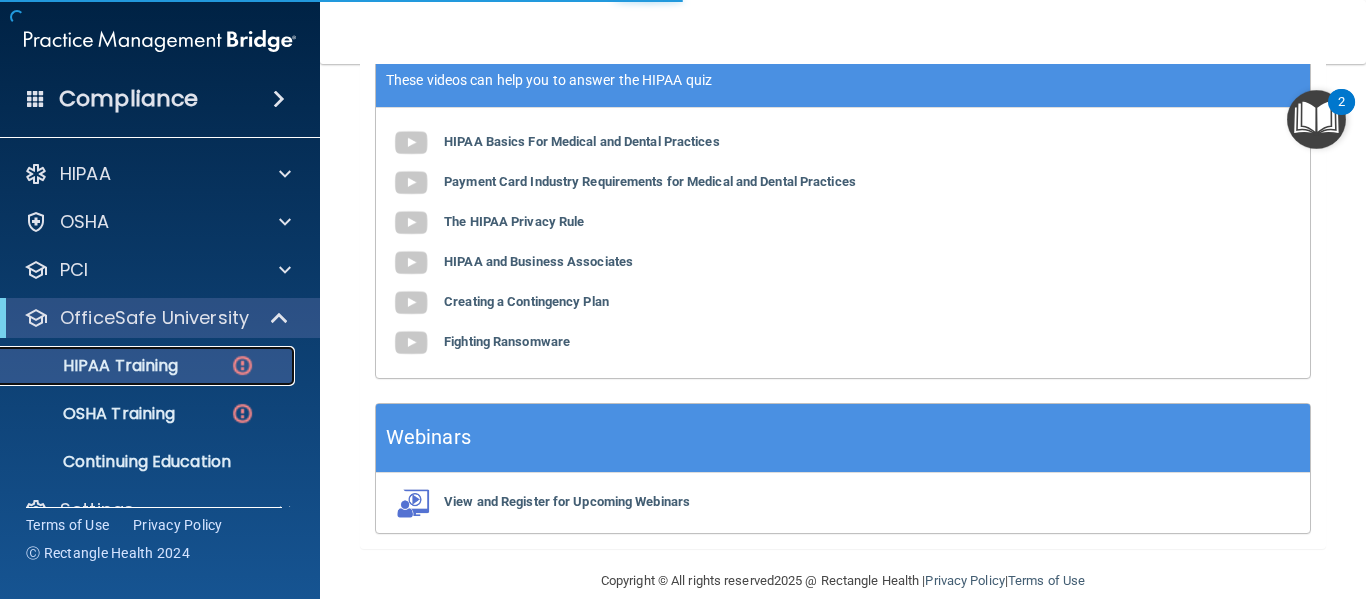 click on "HIPAA Training" at bounding box center (95, 366) 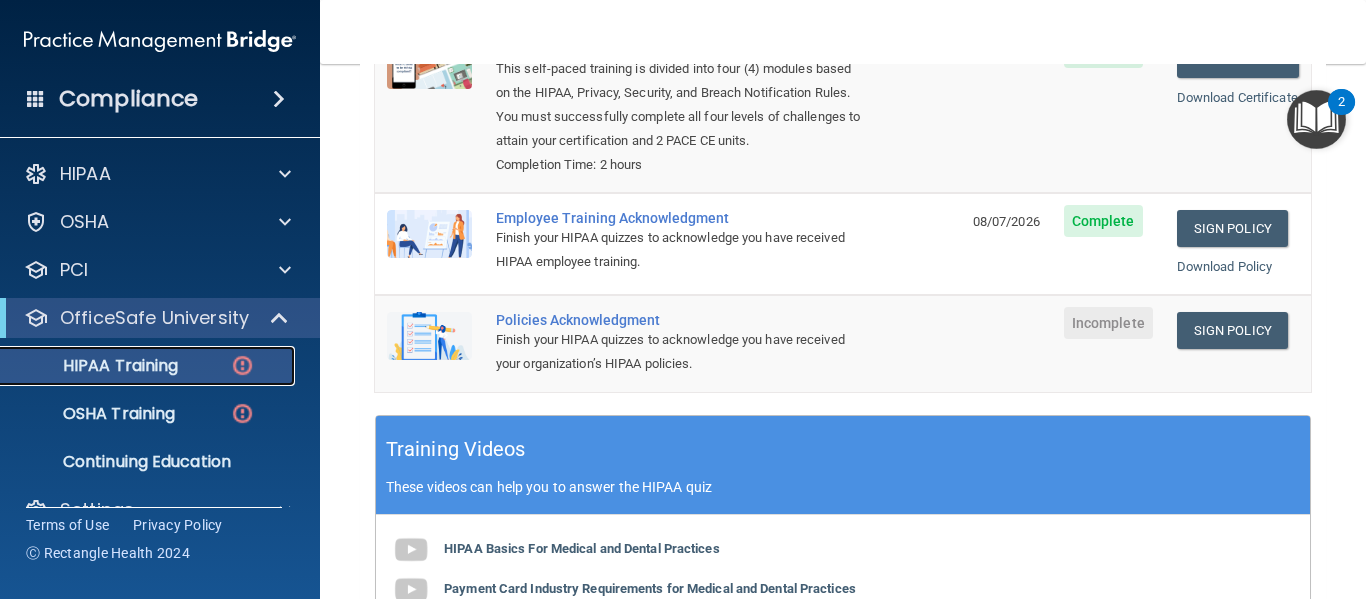scroll, scrollTop: 320, scrollLeft: 0, axis: vertical 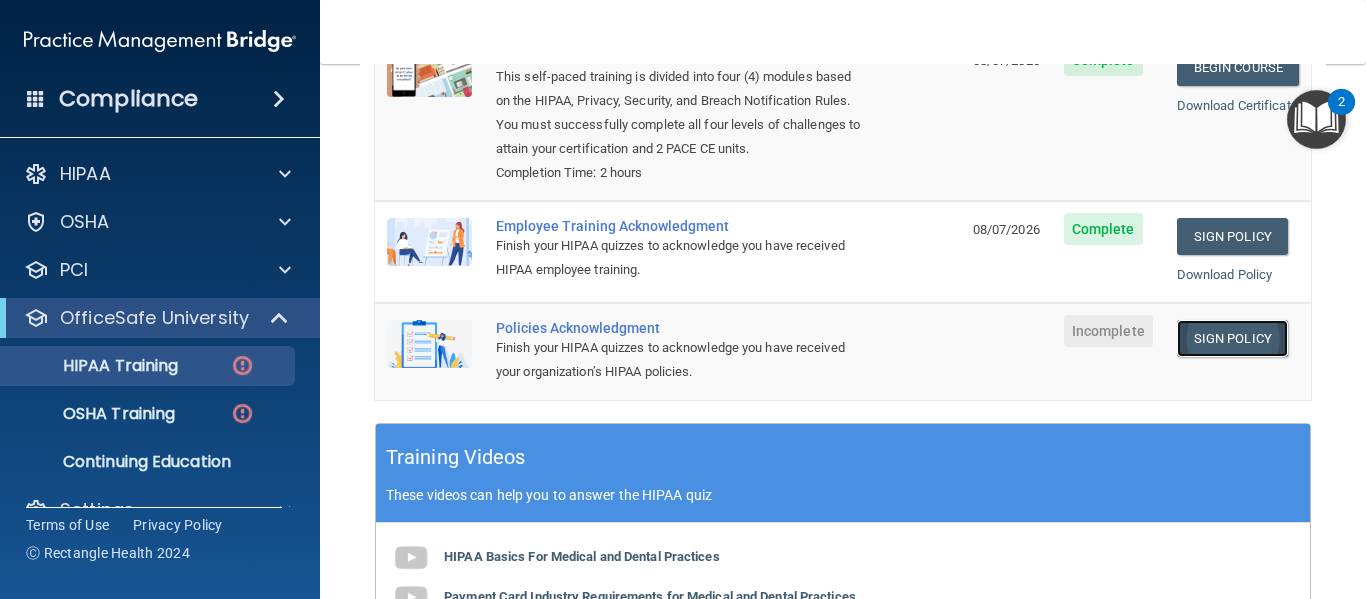 click on "Sign Policy" at bounding box center (1232, 338) 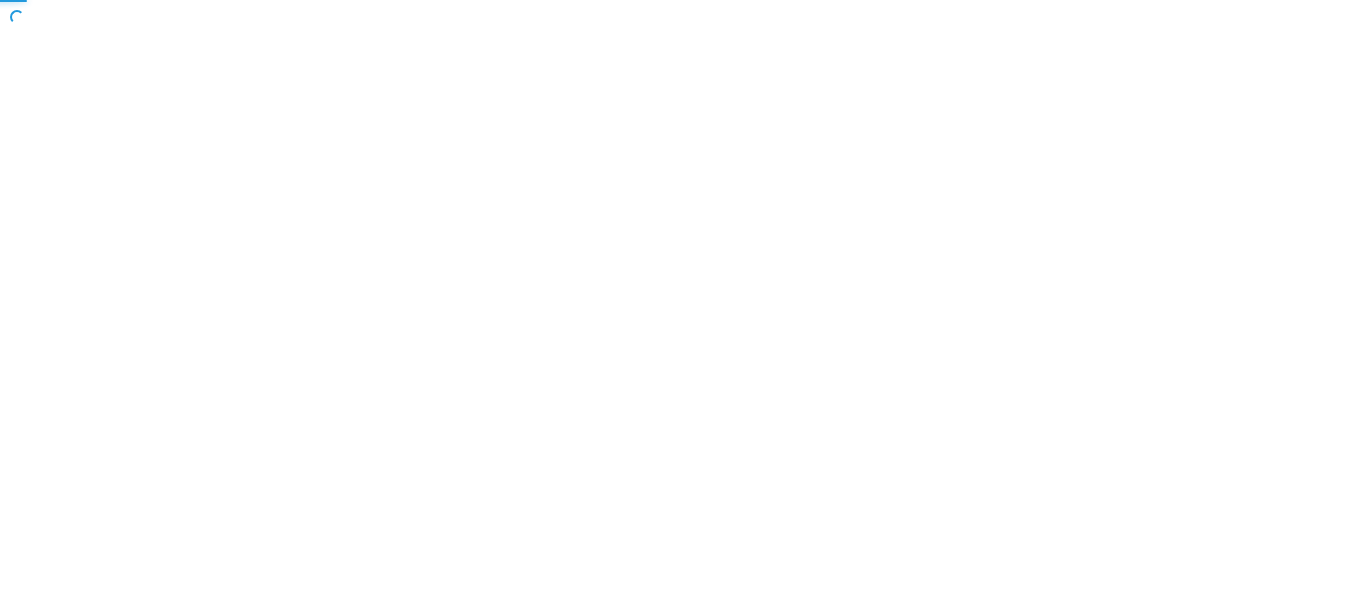 scroll, scrollTop: 0, scrollLeft: 0, axis: both 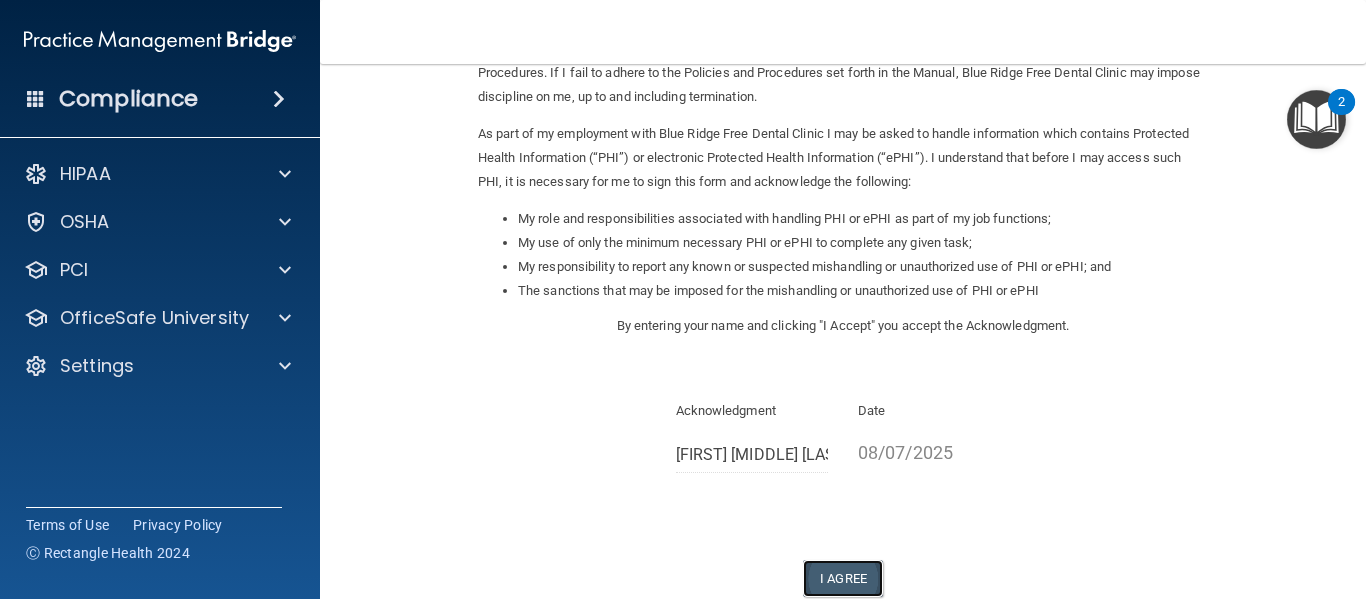 click on "I Agree" at bounding box center [843, 578] 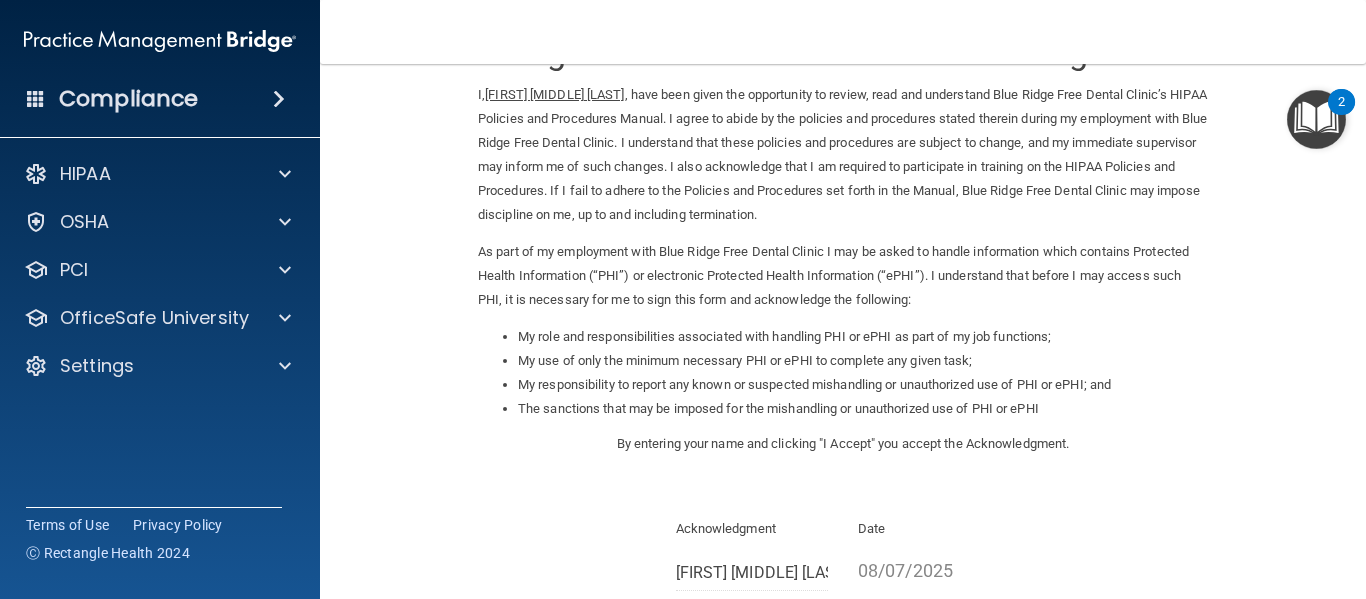 scroll, scrollTop: 64, scrollLeft: 0, axis: vertical 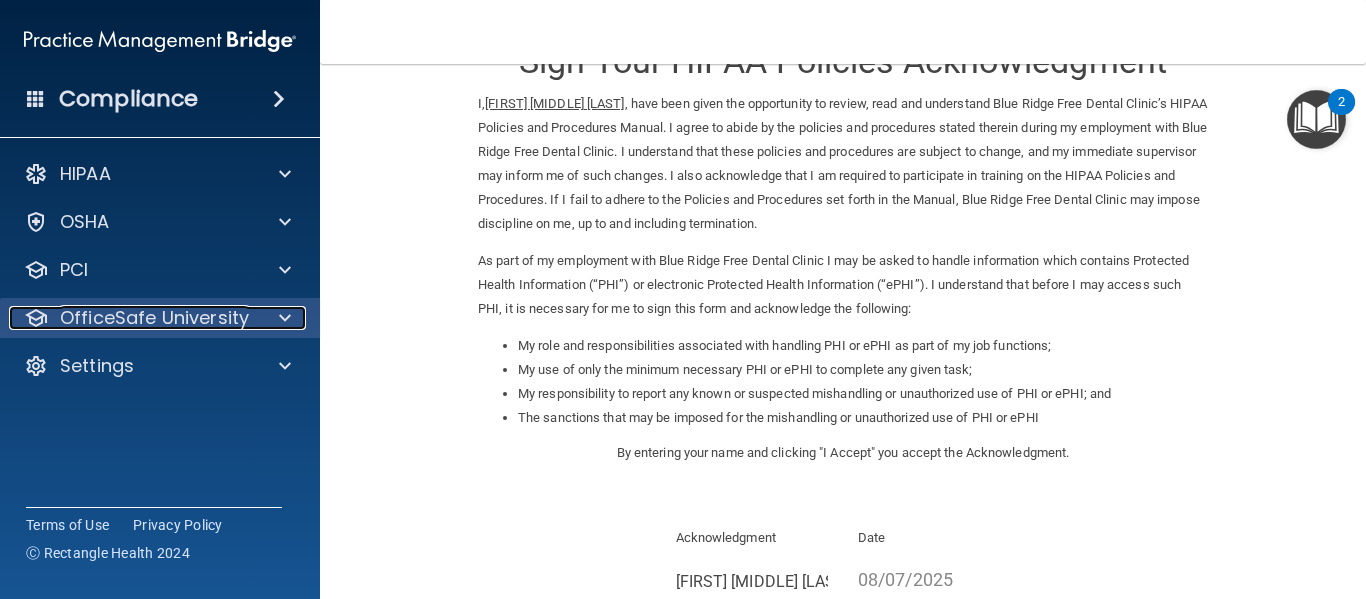 click at bounding box center [285, 318] 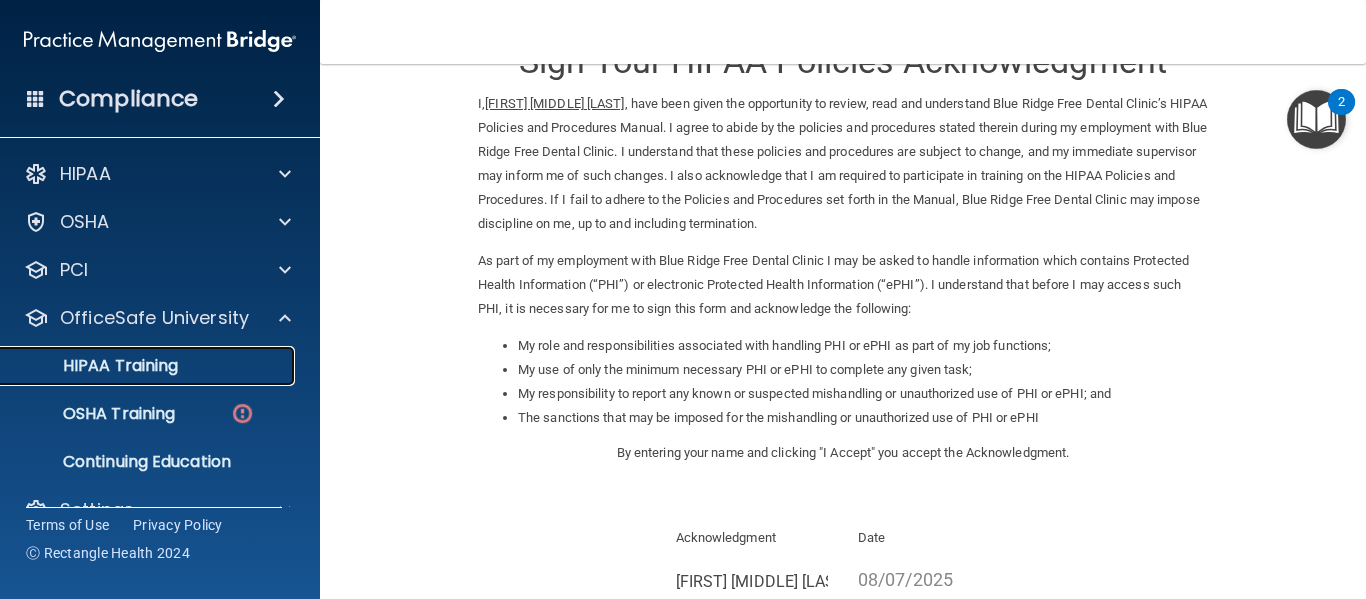 click on "HIPAA Training" at bounding box center [149, 366] 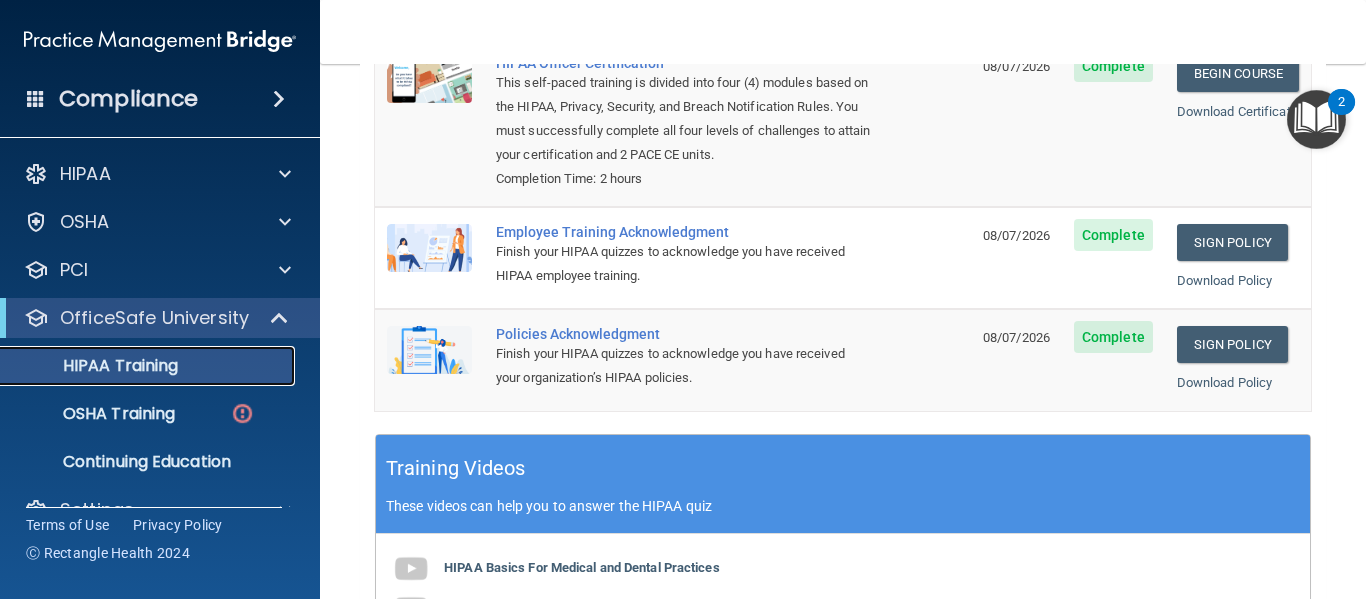 scroll, scrollTop: 317, scrollLeft: 0, axis: vertical 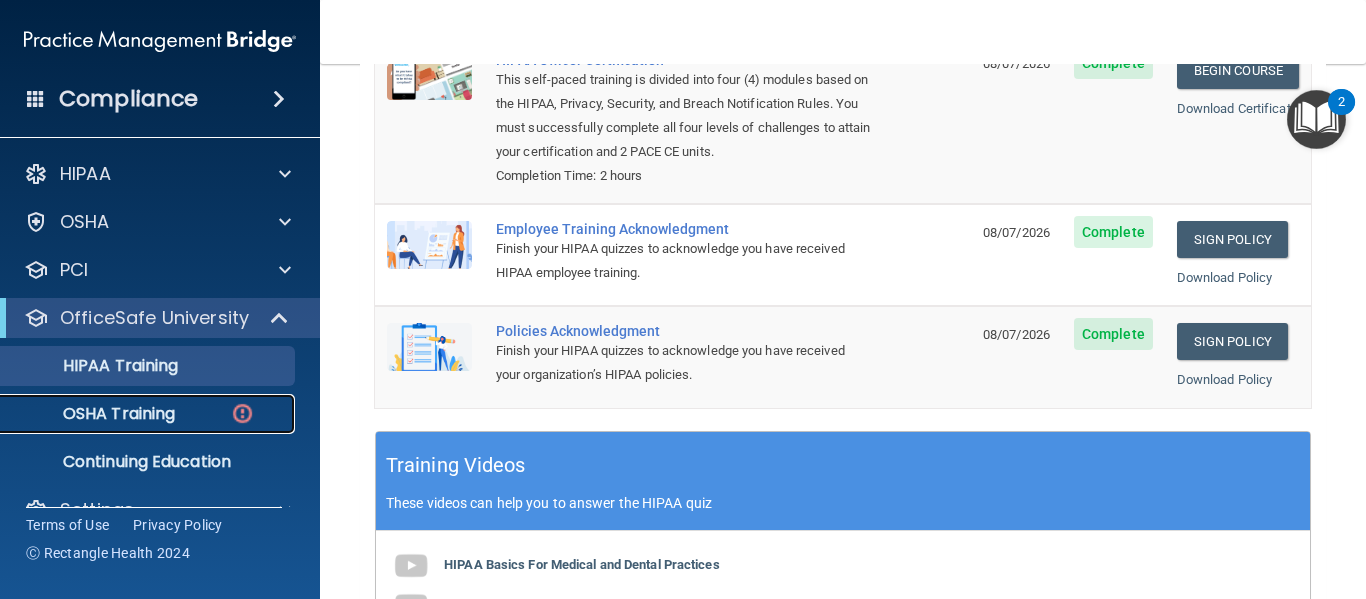 click on "OSHA Training" at bounding box center [149, 414] 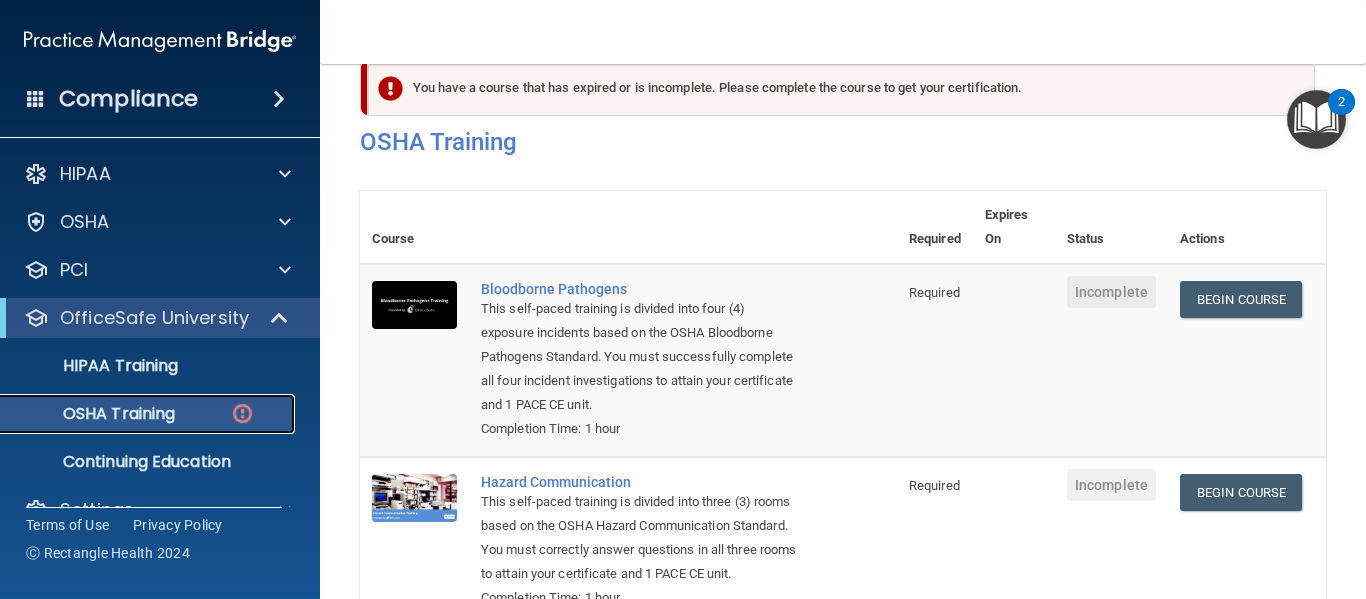 scroll, scrollTop: 0, scrollLeft: 0, axis: both 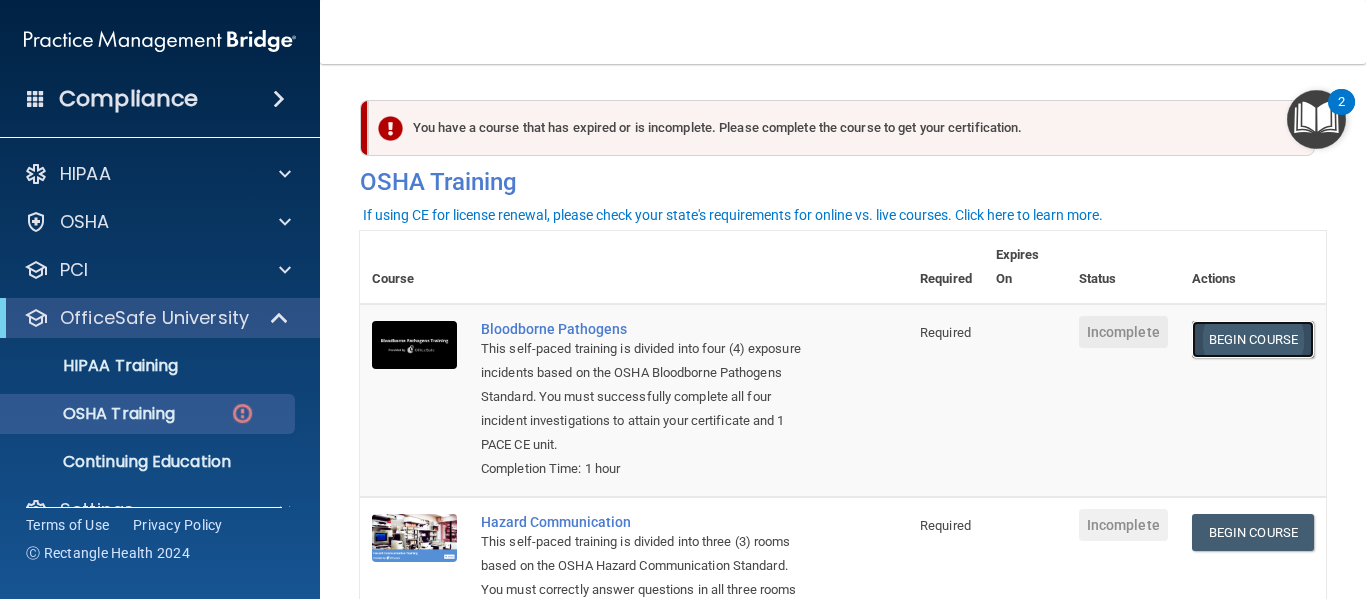 click on "Begin Course" at bounding box center (1253, 339) 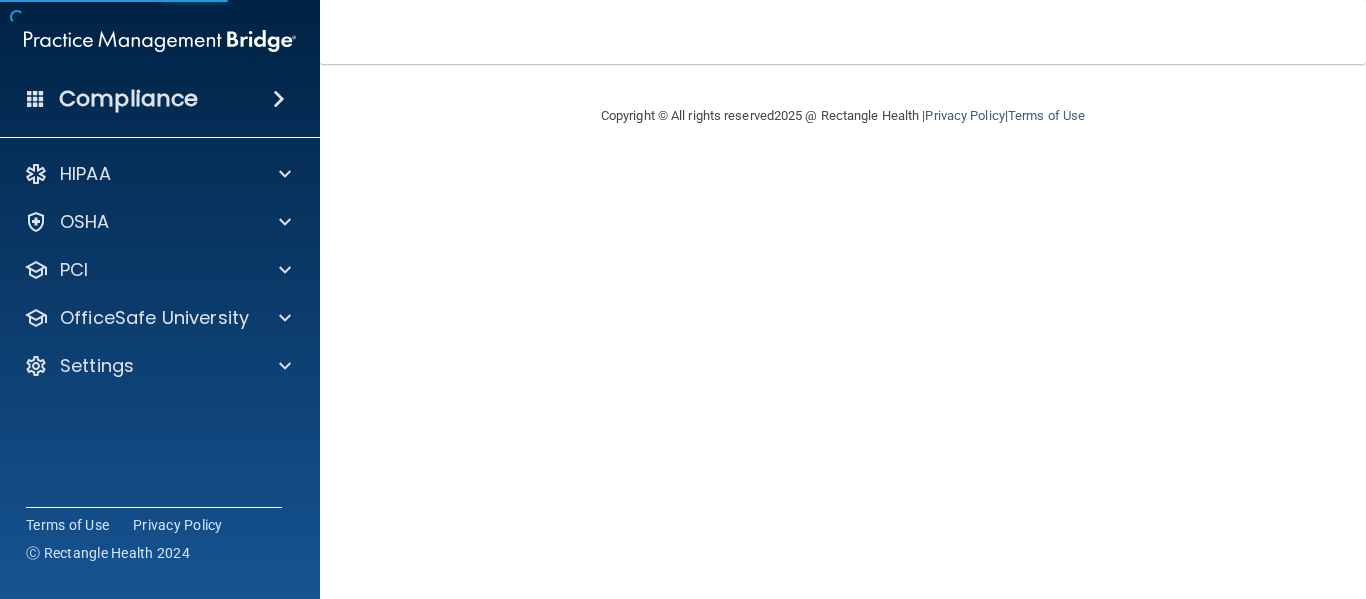 scroll, scrollTop: 0, scrollLeft: 0, axis: both 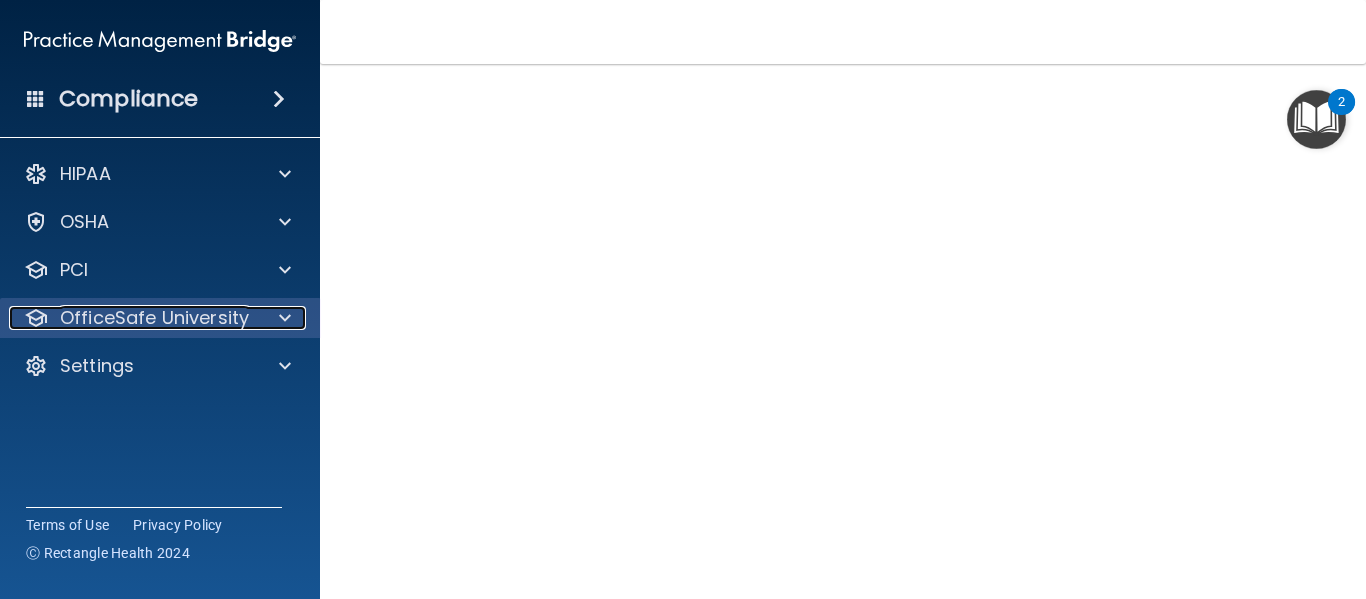click at bounding box center (282, 318) 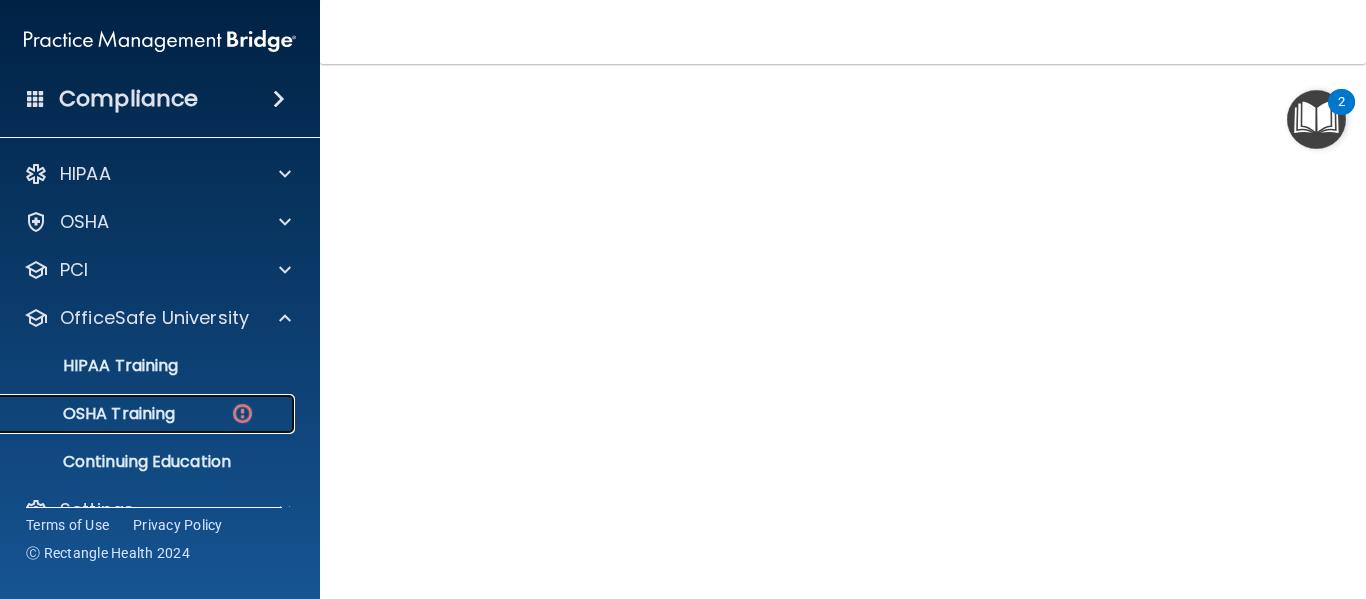 click on "OSHA Training" at bounding box center (149, 414) 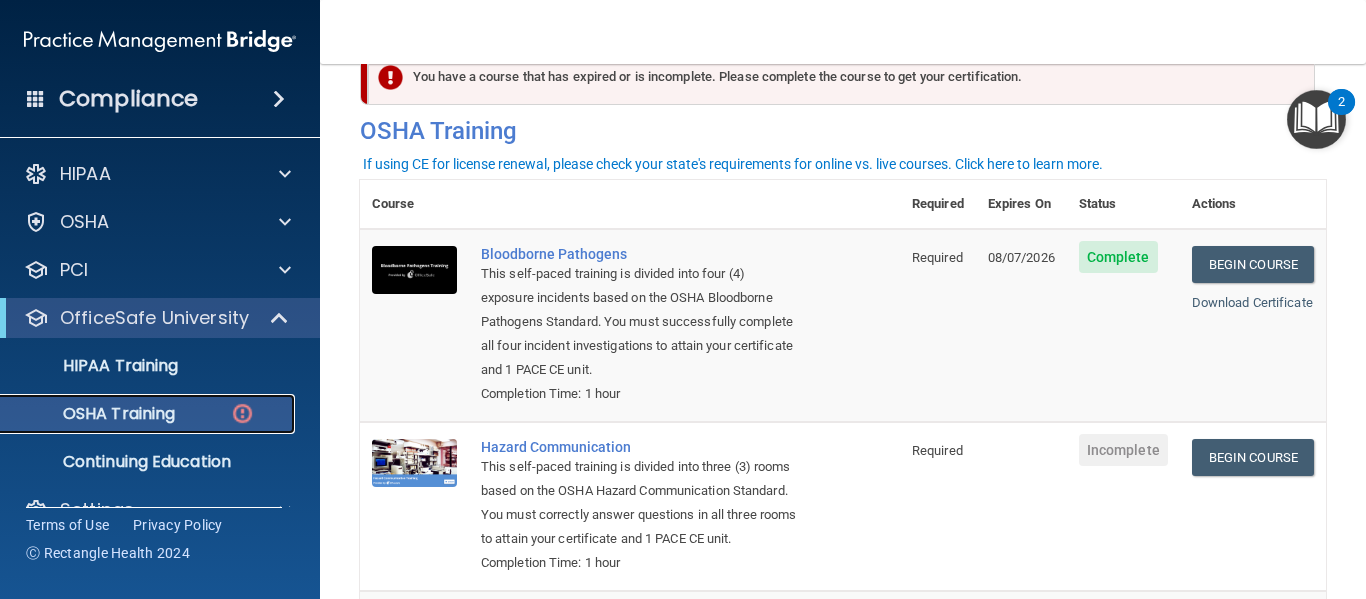 scroll, scrollTop: 0, scrollLeft: 0, axis: both 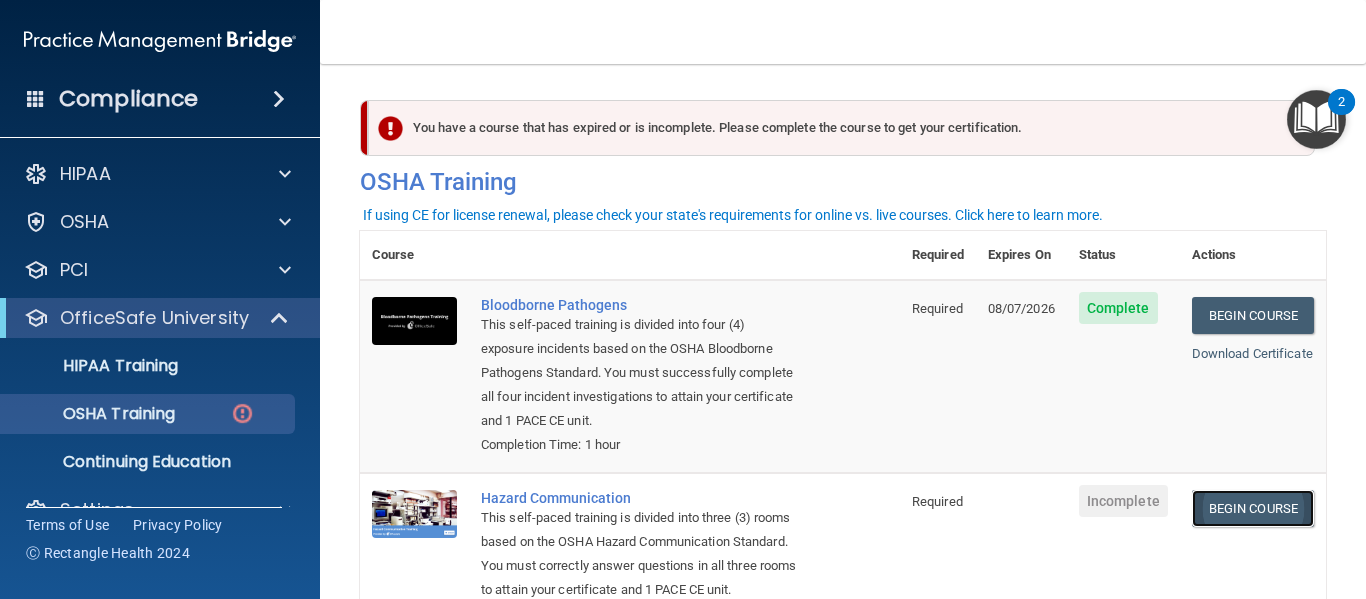 click on "Begin Course" at bounding box center [1253, 508] 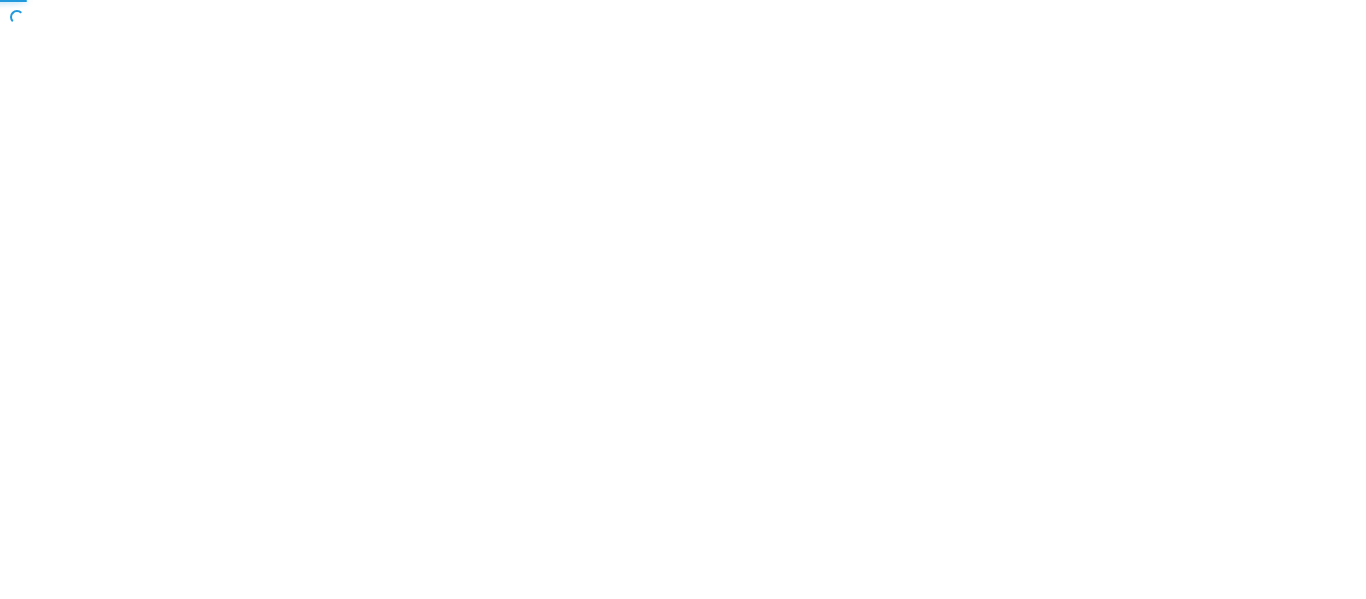 scroll, scrollTop: 0, scrollLeft: 0, axis: both 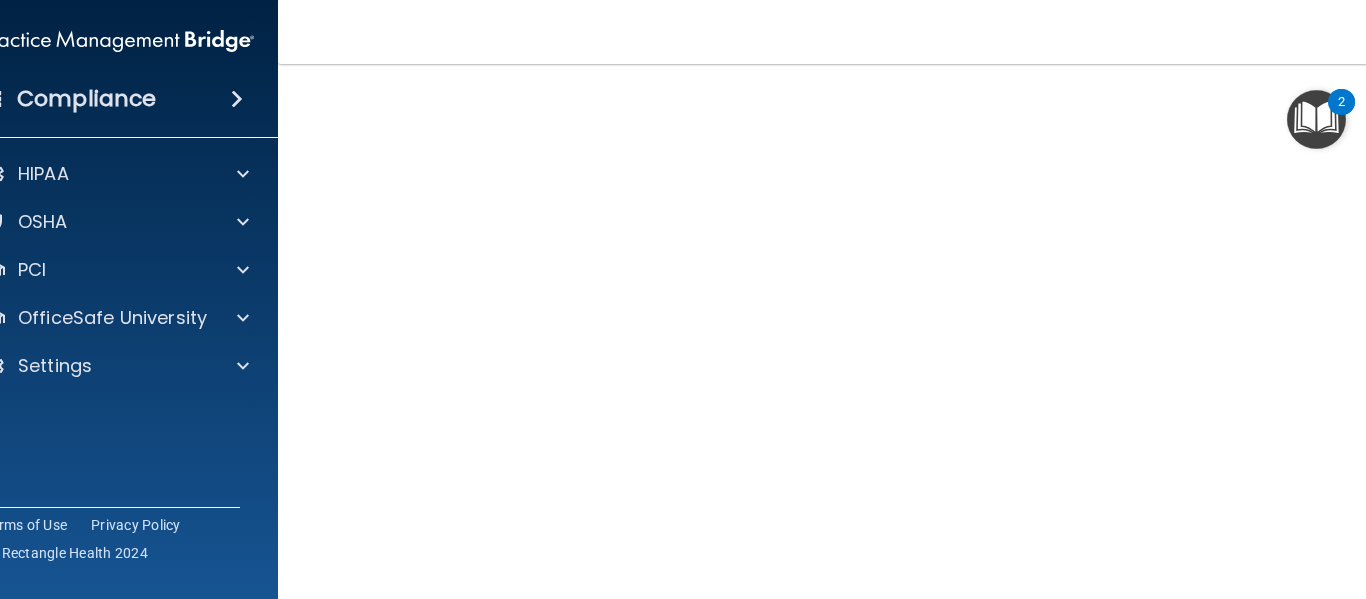 drag, startPoint x: 1045, startPoint y: 8, endPoint x: 1133, endPoint y: 25, distance: 89.62701 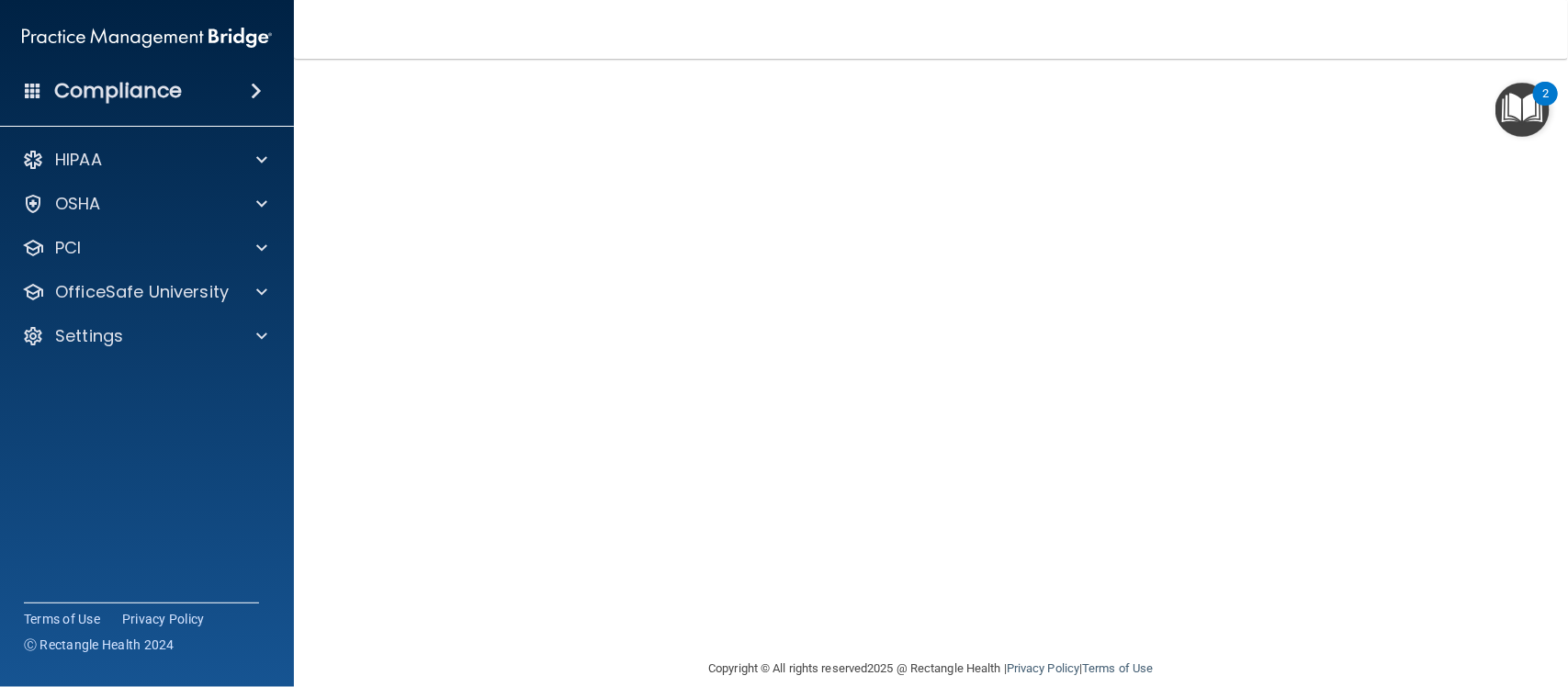 scroll, scrollTop: 3, scrollLeft: 0, axis: vertical 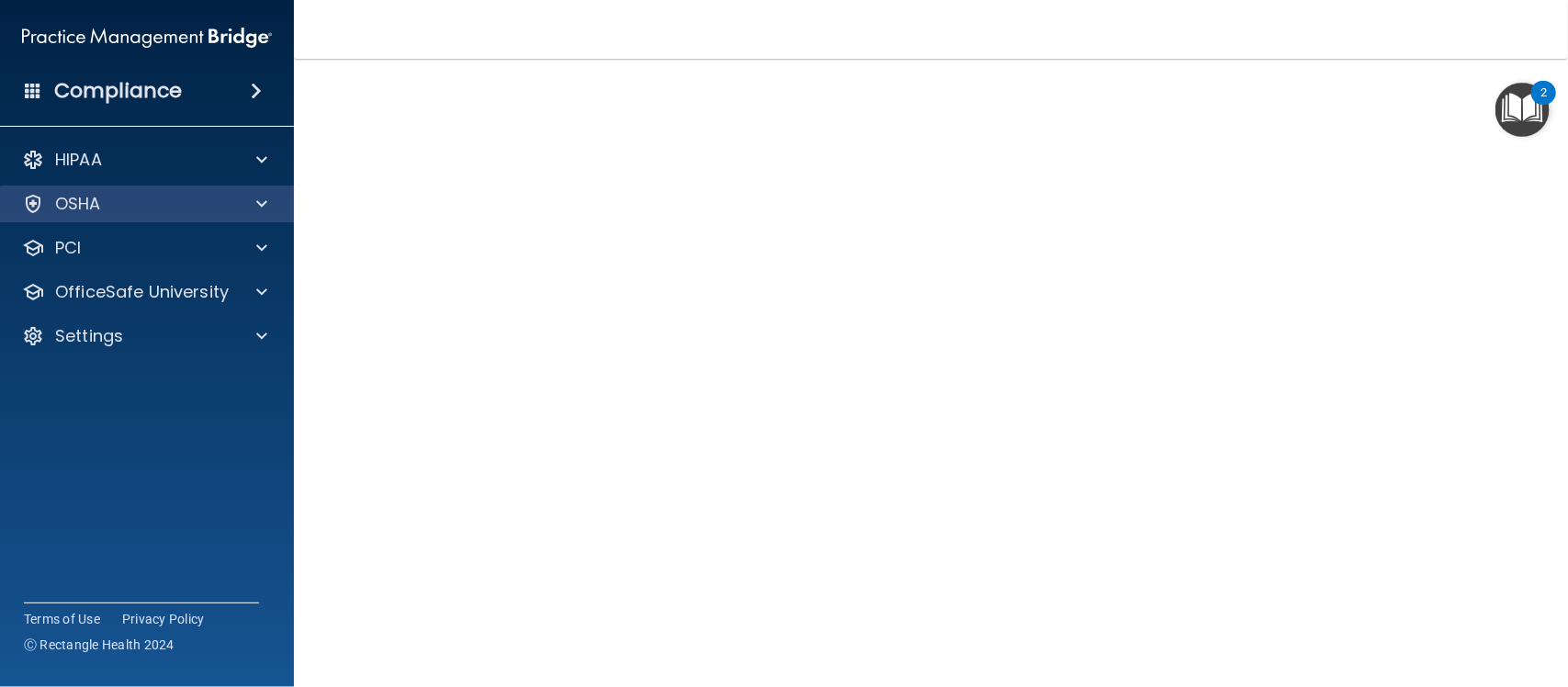 click on "OSHA" at bounding box center [147, 204] 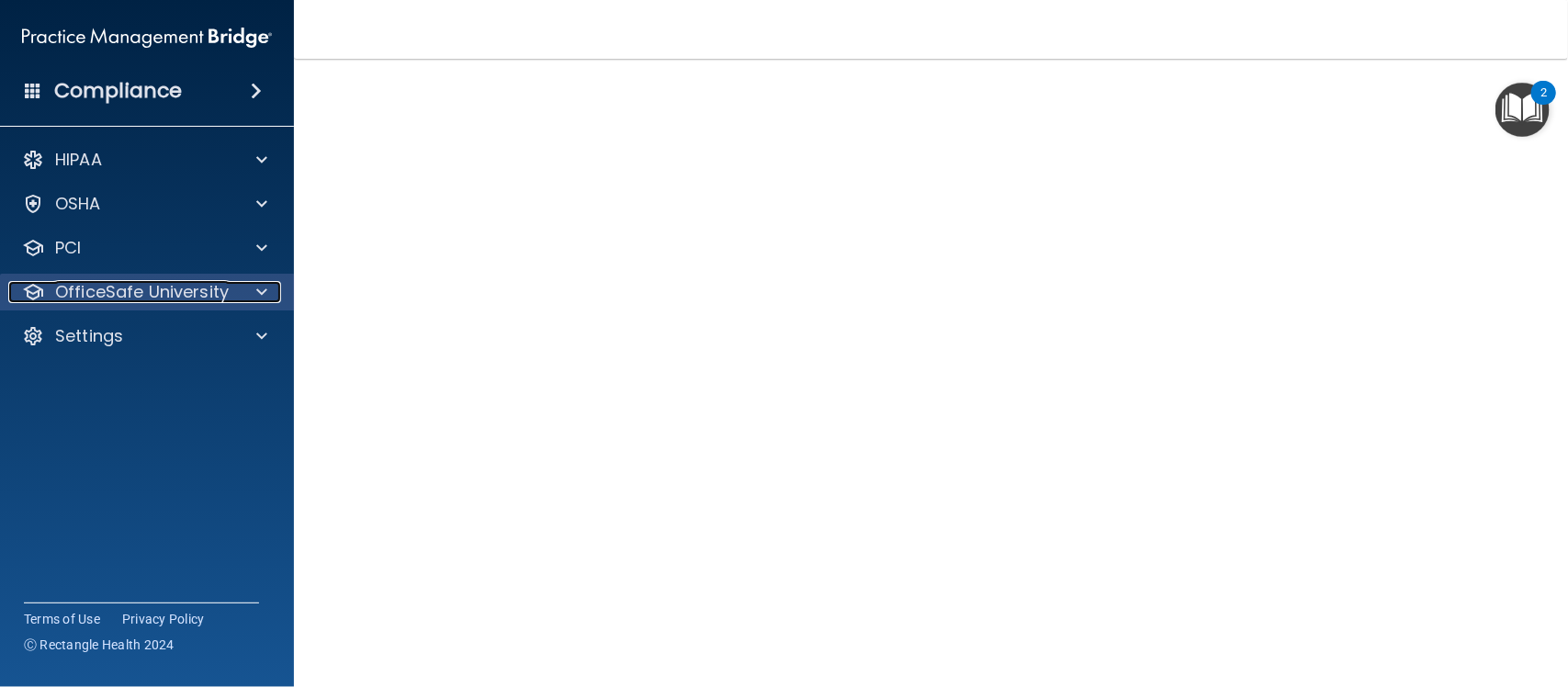 click at bounding box center [262, 292] 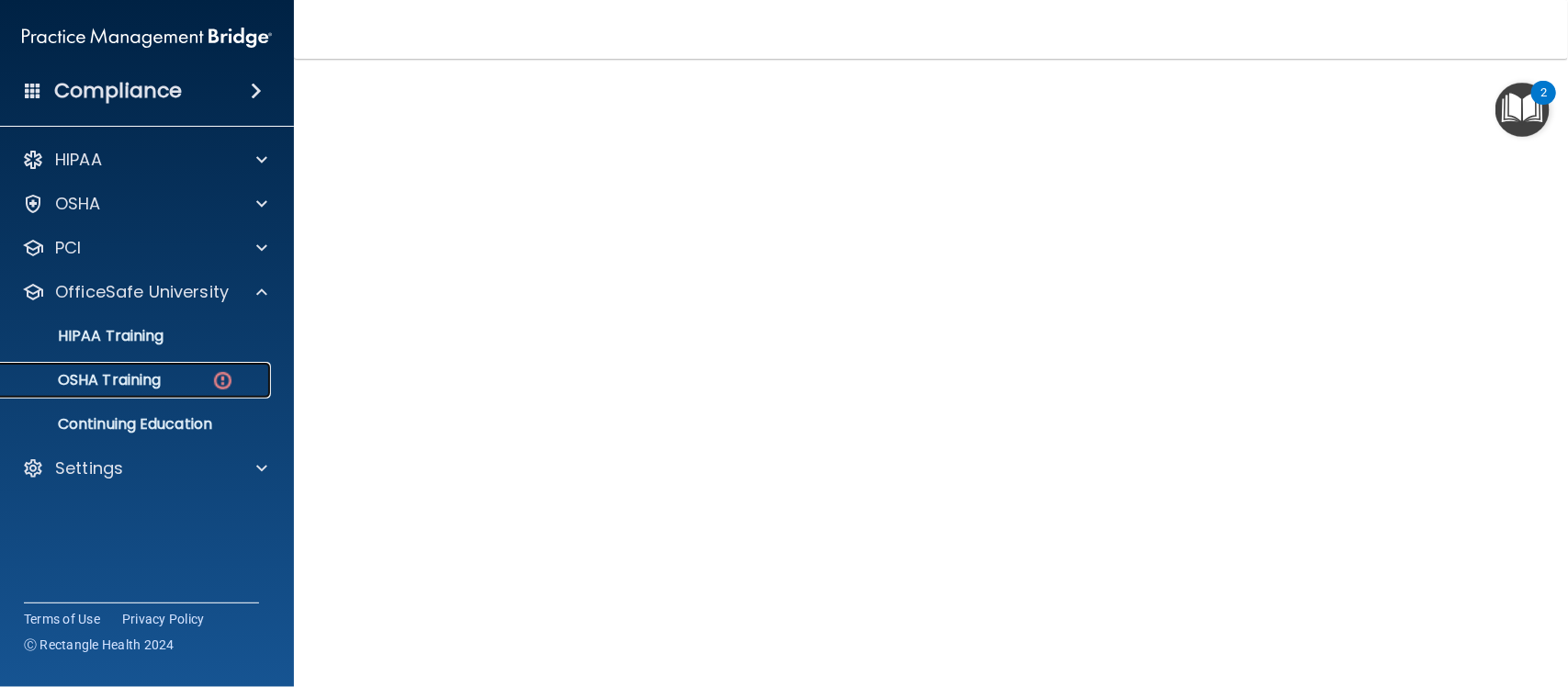 click at bounding box center [222, 380] 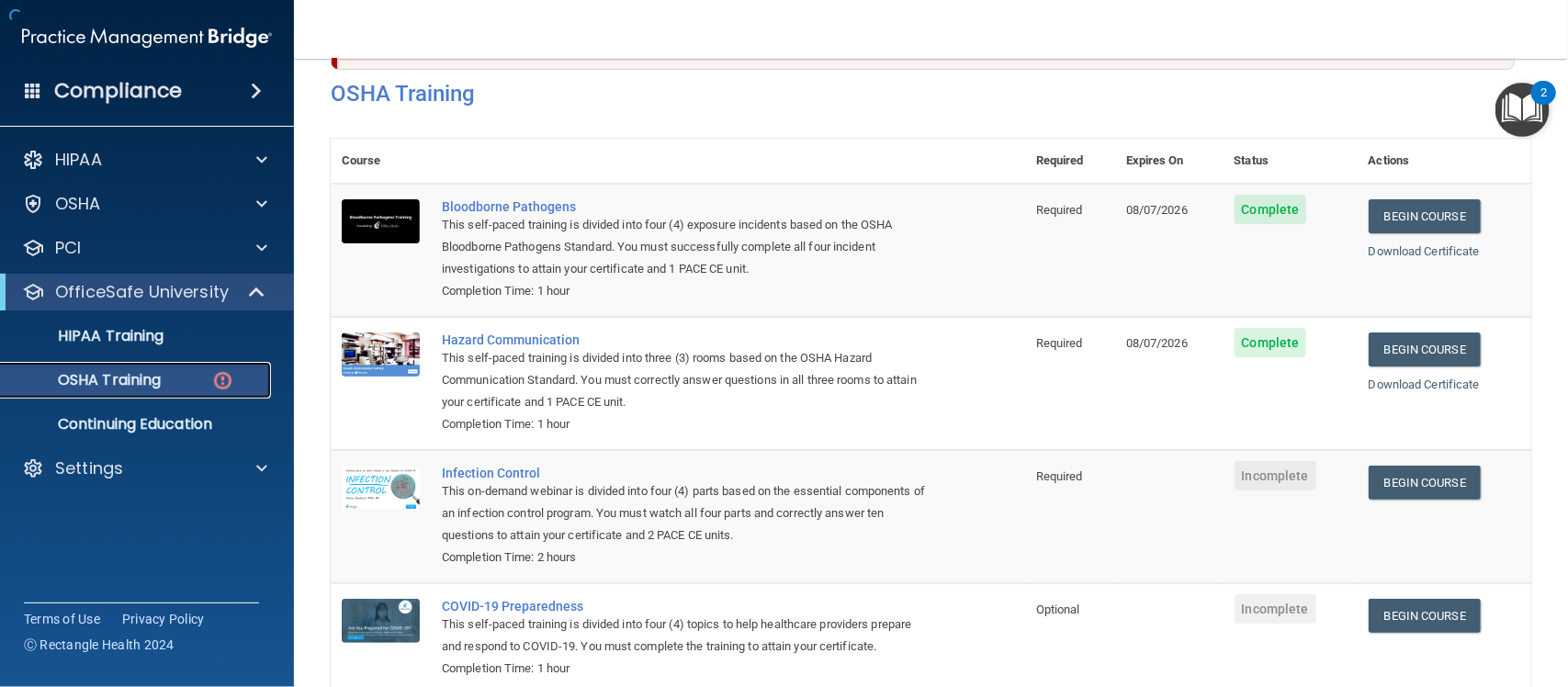 scroll, scrollTop: 136, scrollLeft: 0, axis: vertical 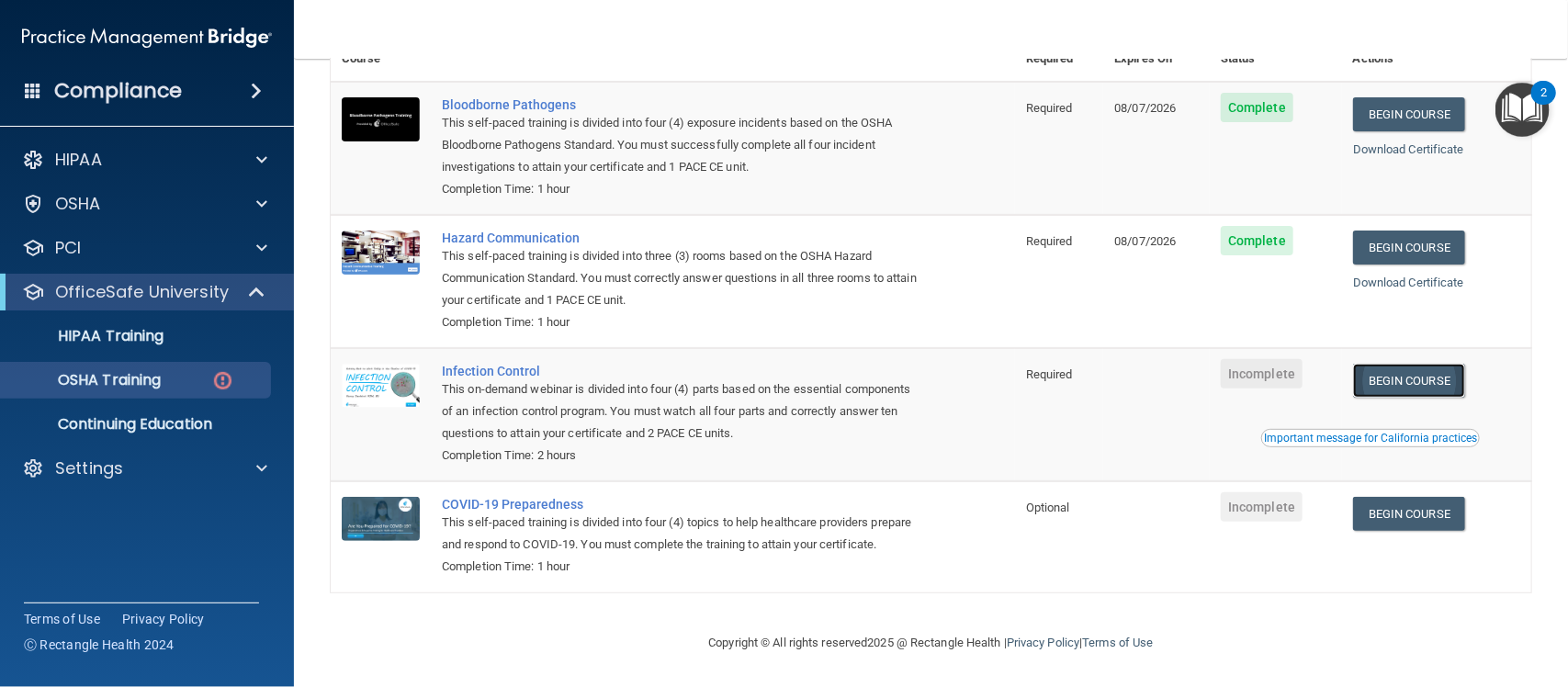 click on "Begin Course" at bounding box center (1409, 380) 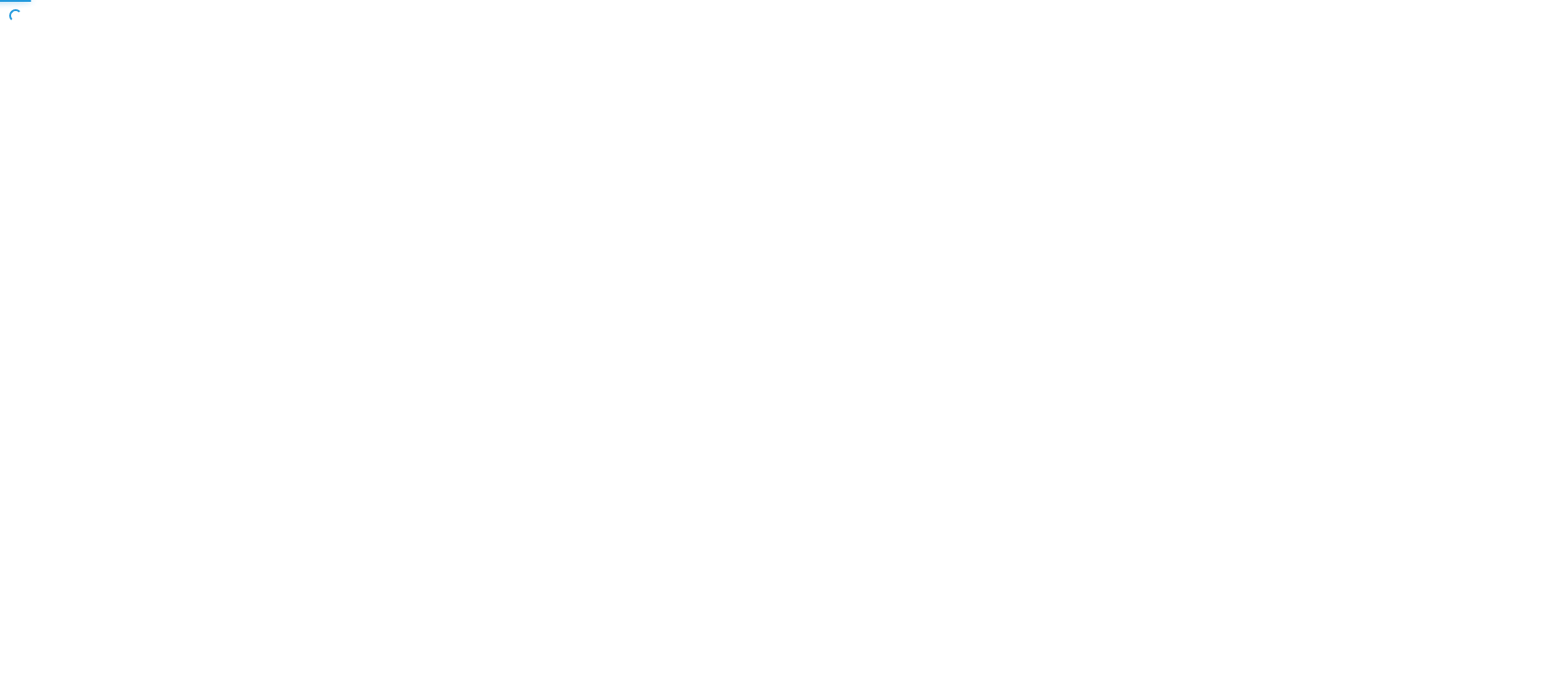 scroll, scrollTop: 0, scrollLeft: 0, axis: both 